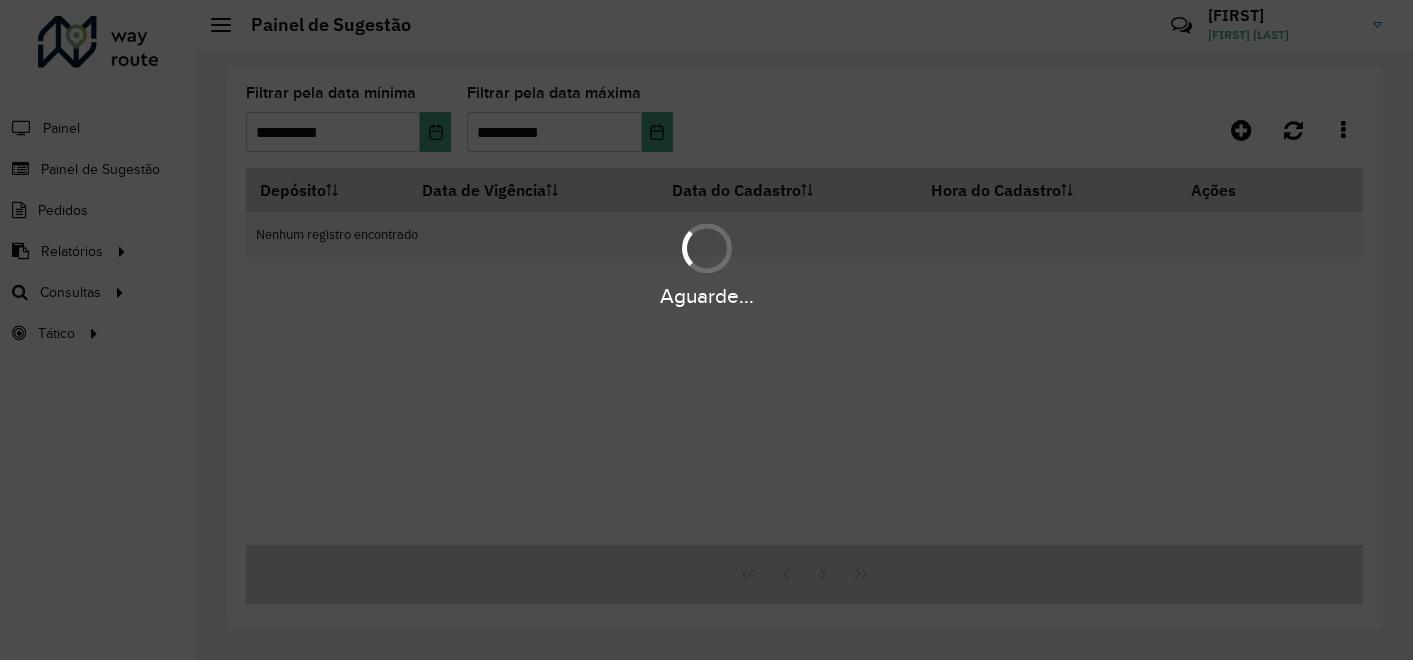scroll, scrollTop: 0, scrollLeft: 0, axis: both 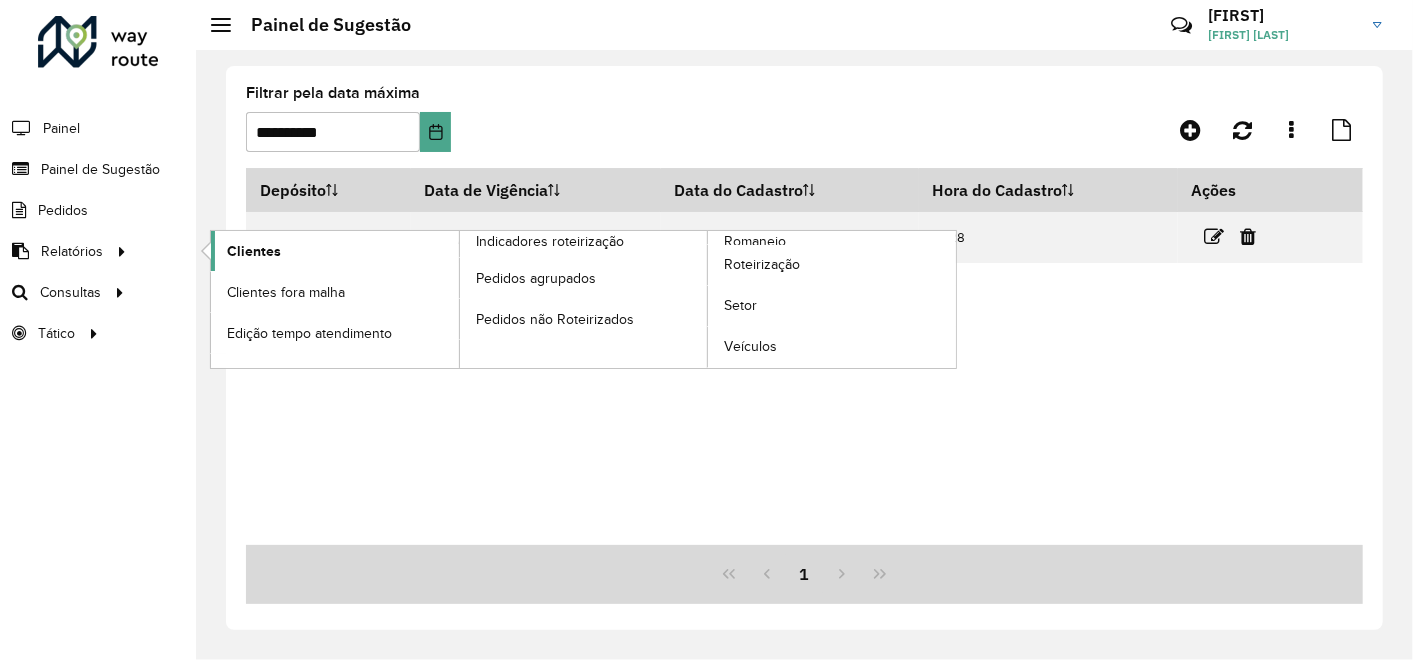 click on "Clientes" 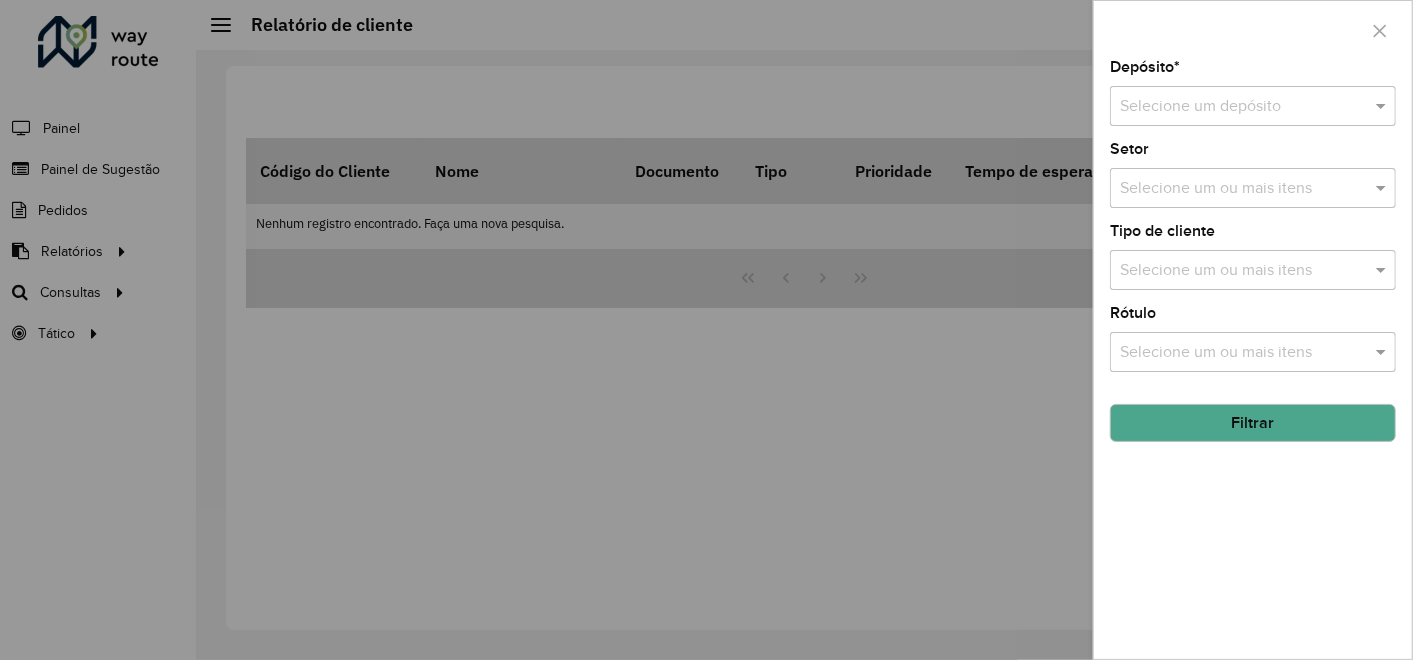 click at bounding box center [1233, 107] 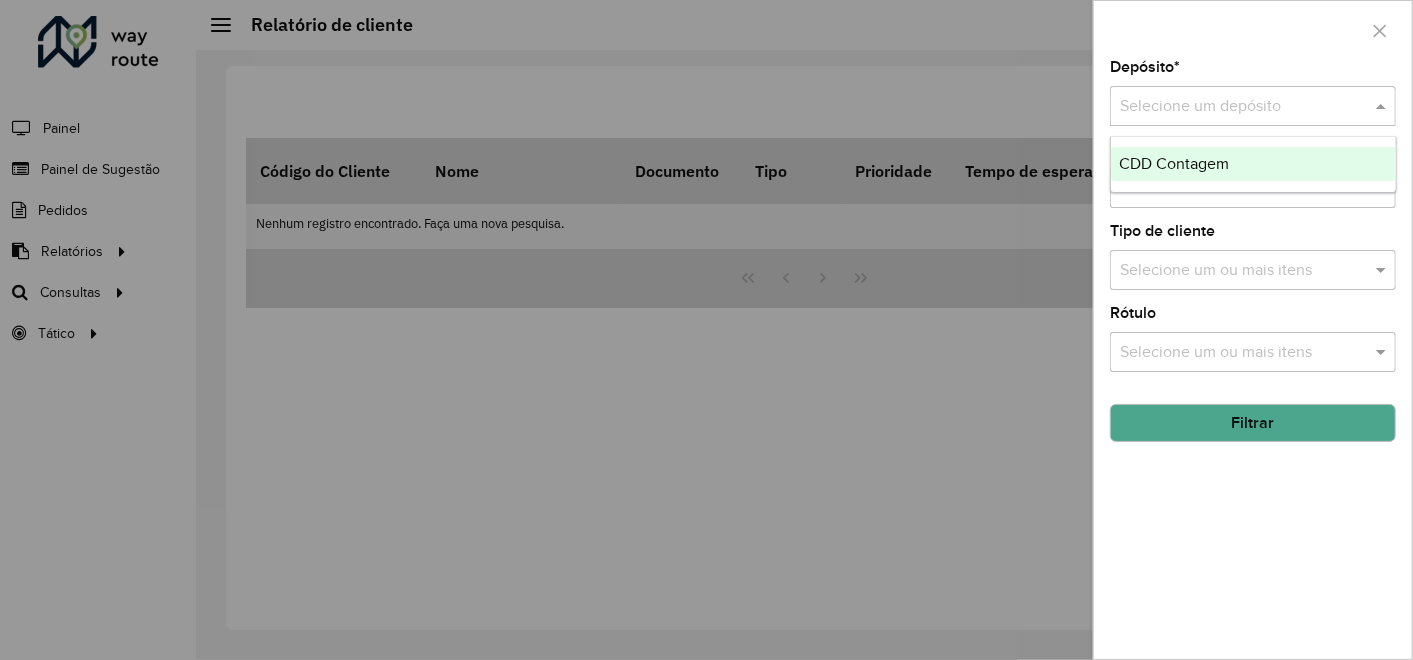 click on "CDD Contagem" at bounding box center [1174, 163] 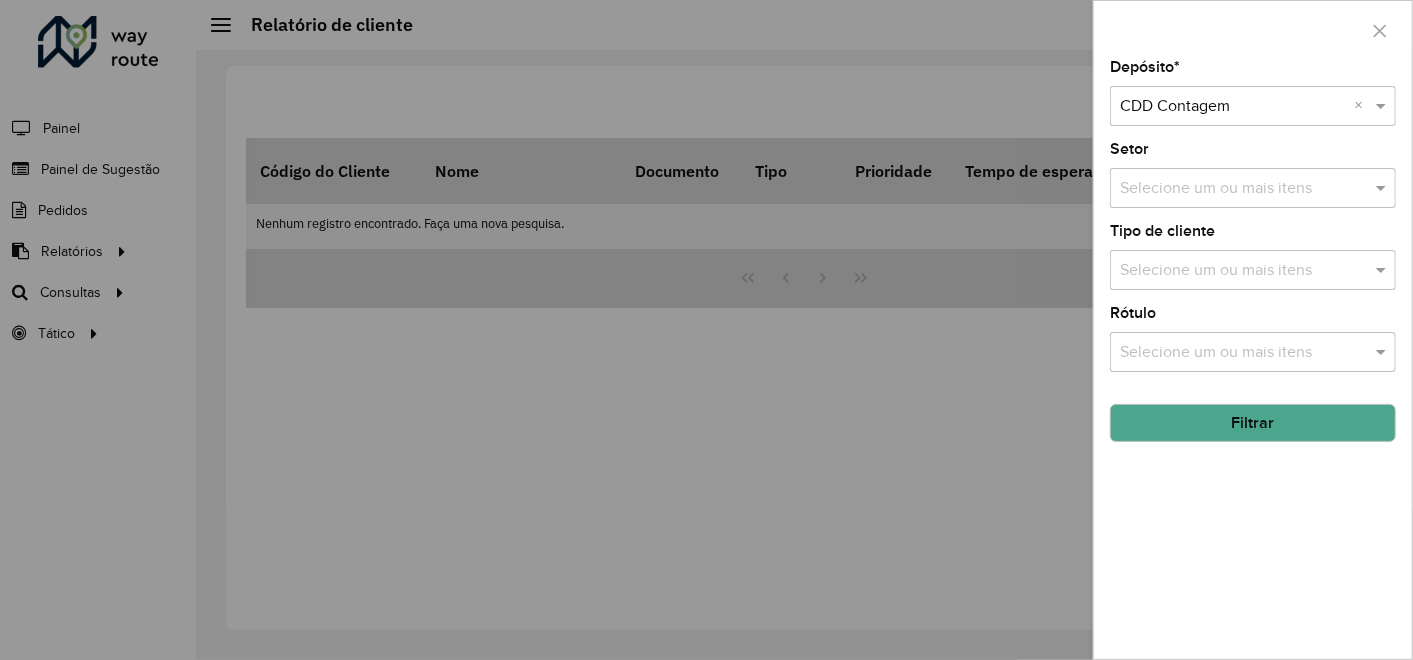 click on "Filtrar" 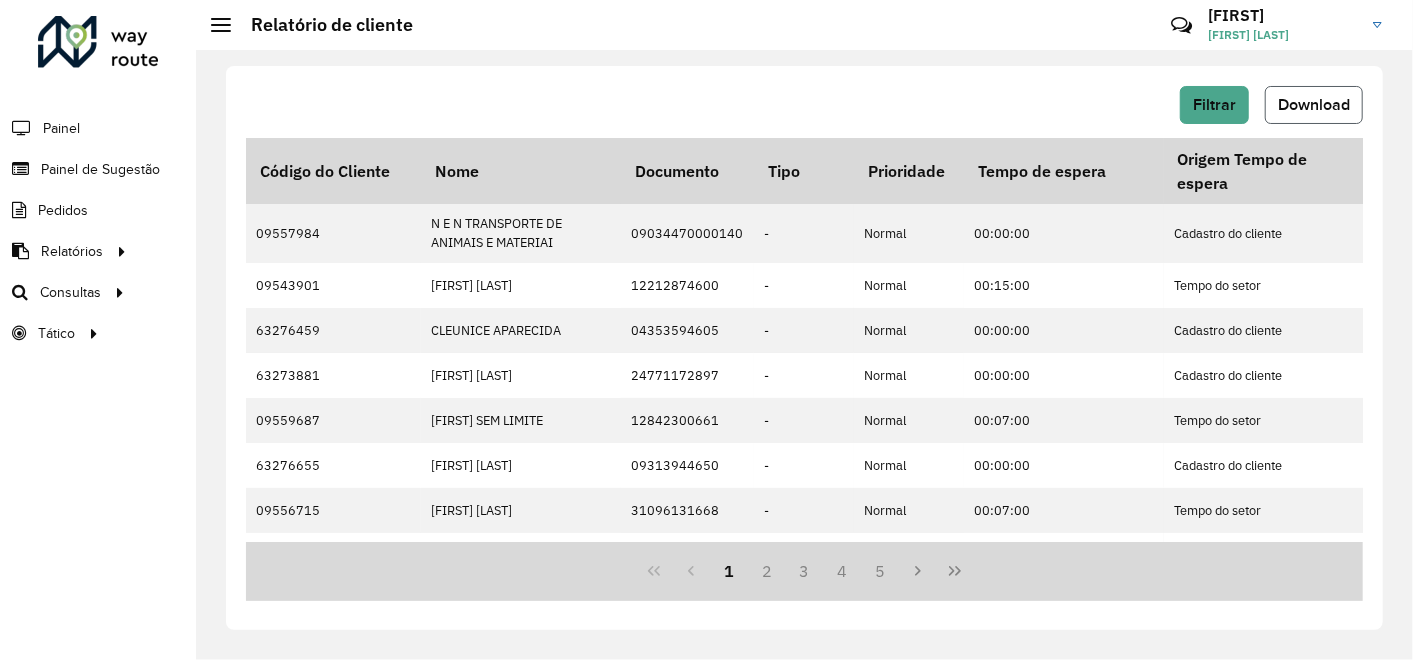 click on "Download" 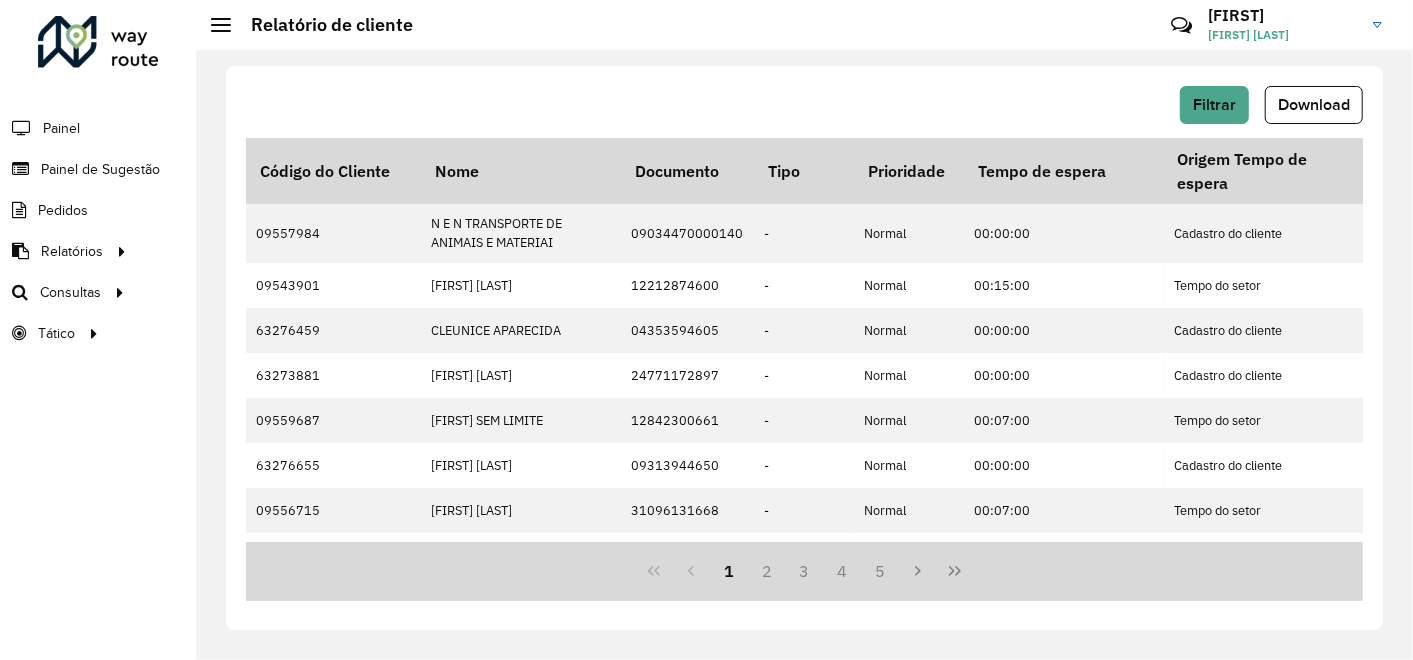 click on "Filtrar   Download" 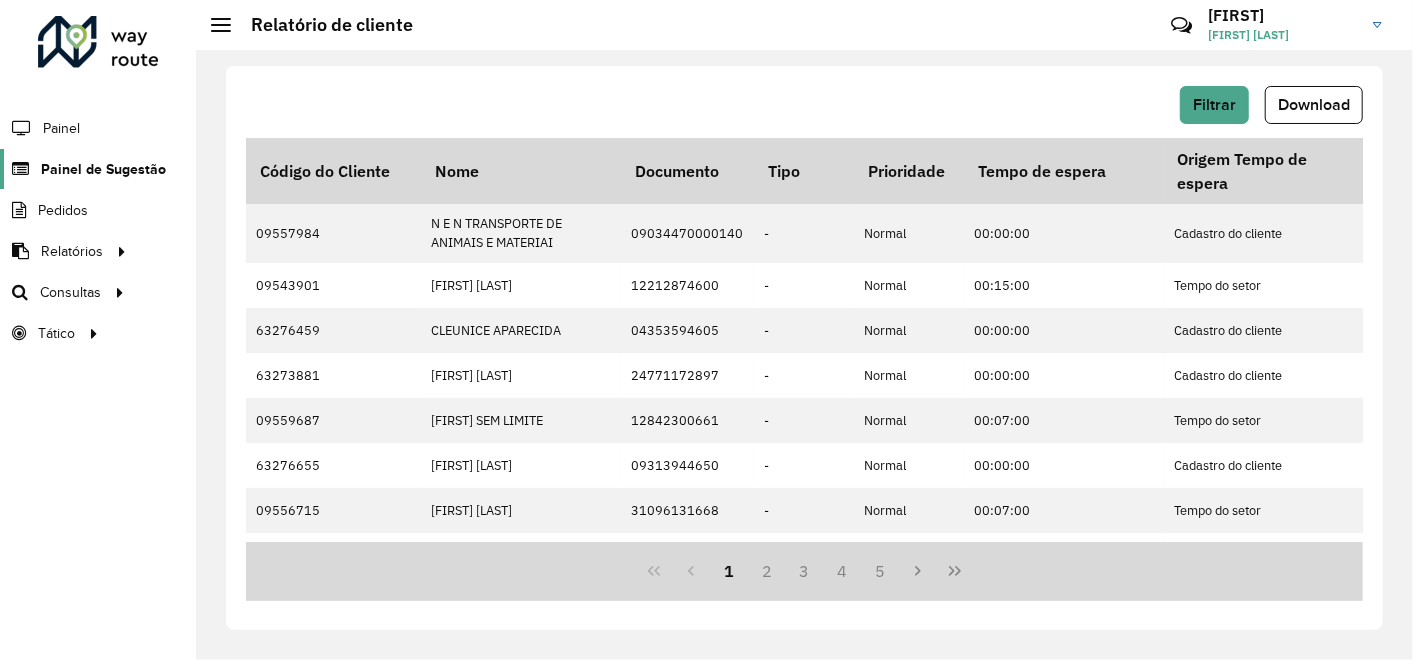 click on "Painel de Sugestão" 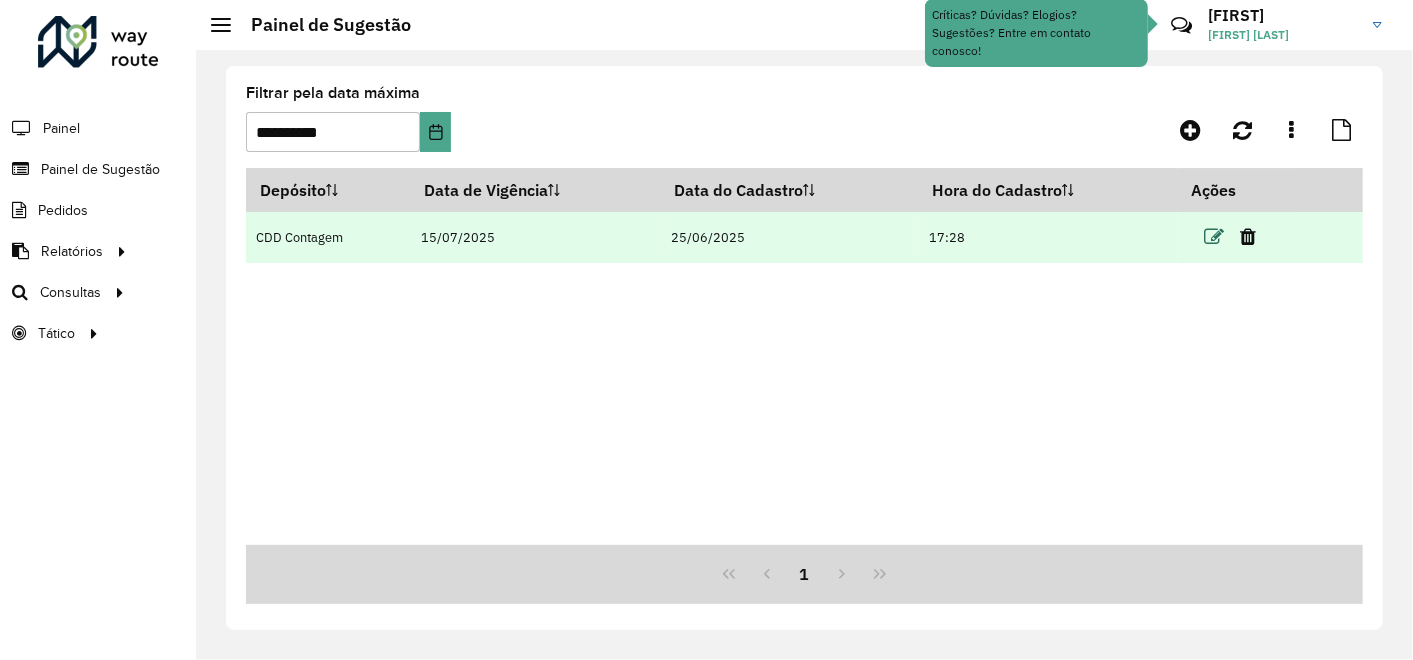 click at bounding box center (1214, 237) 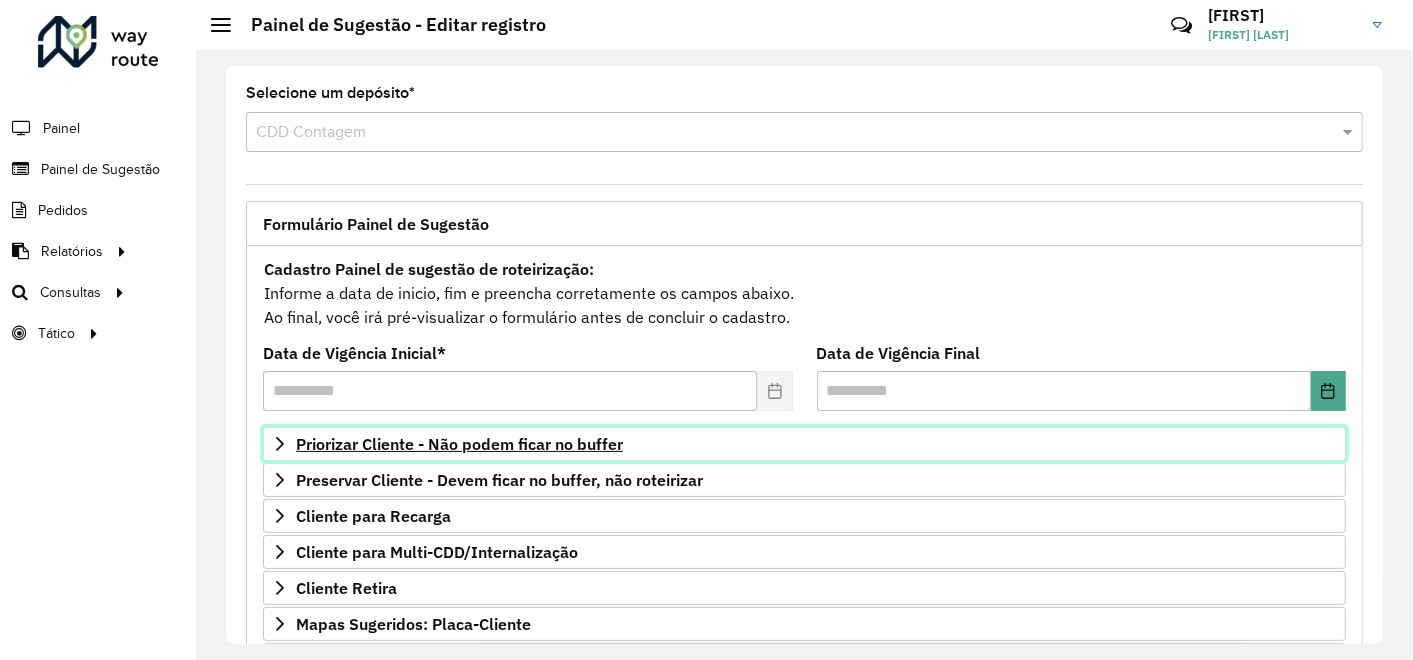 click on "Priorizar Cliente - Não podem ficar no buffer" at bounding box center (459, 444) 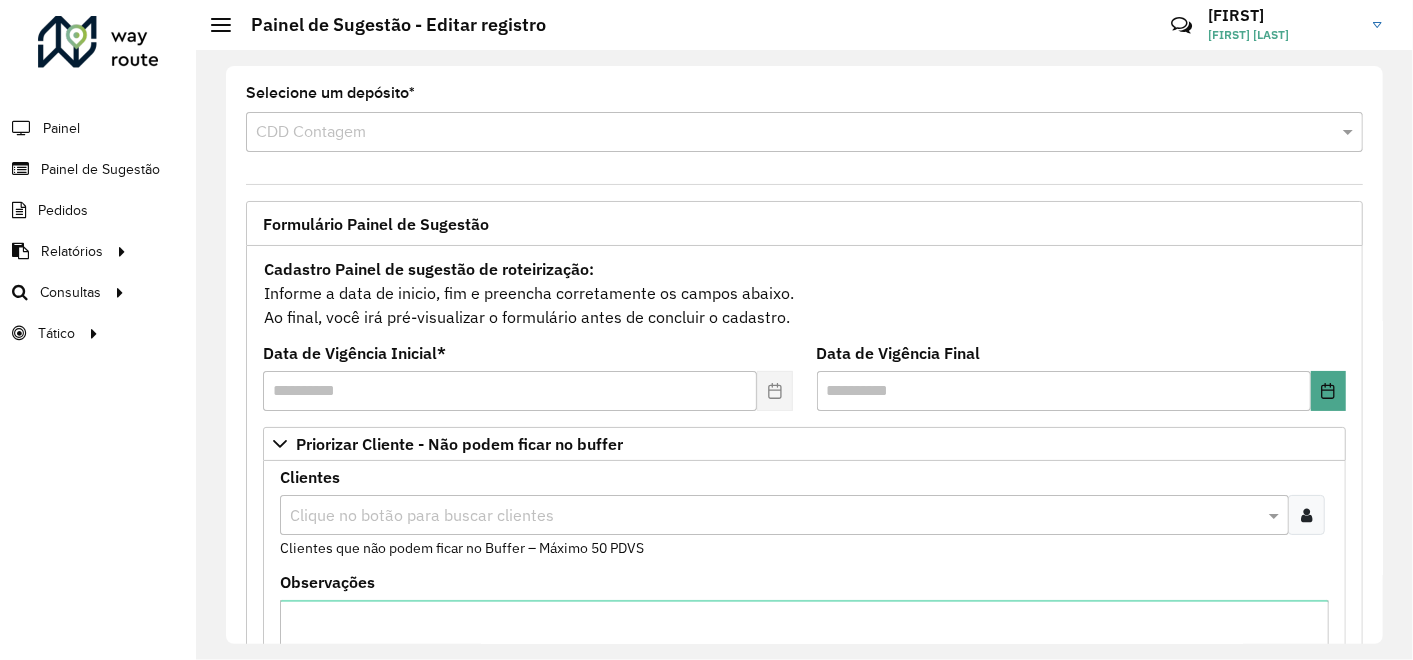 click at bounding box center [1306, 515] 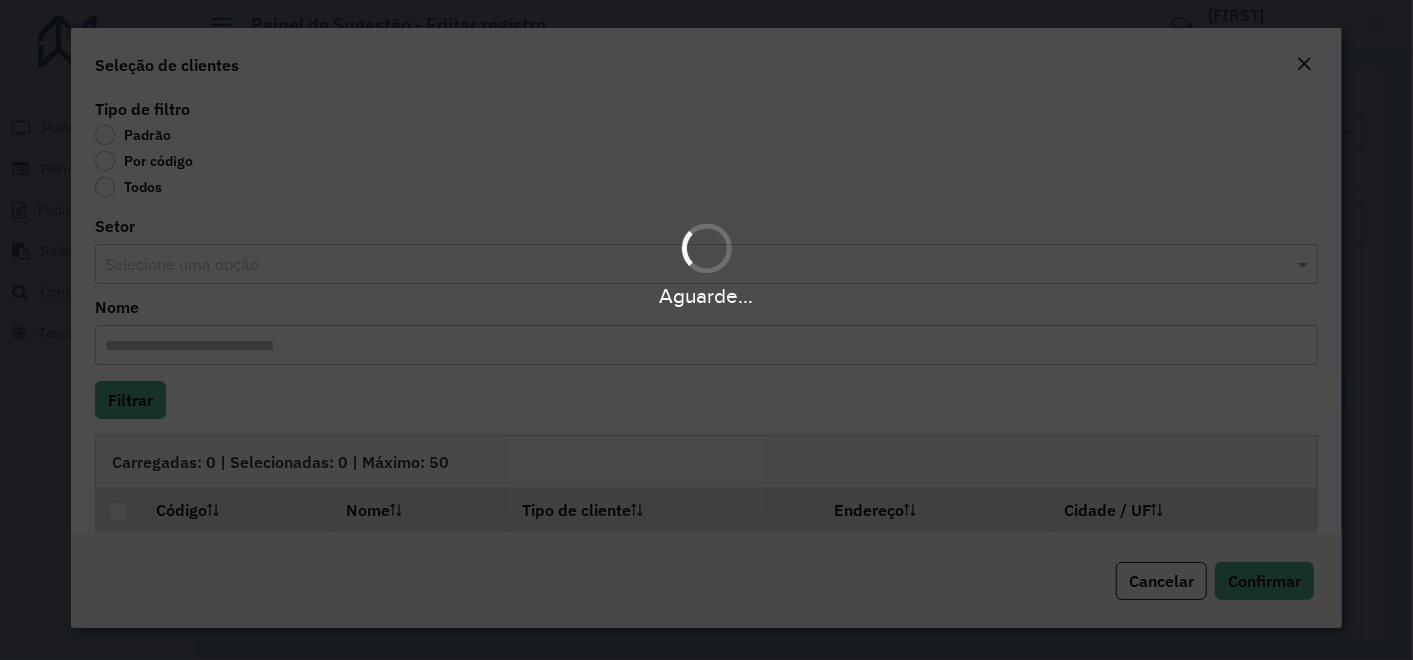 click on "Aguarde..." at bounding box center [706, 330] 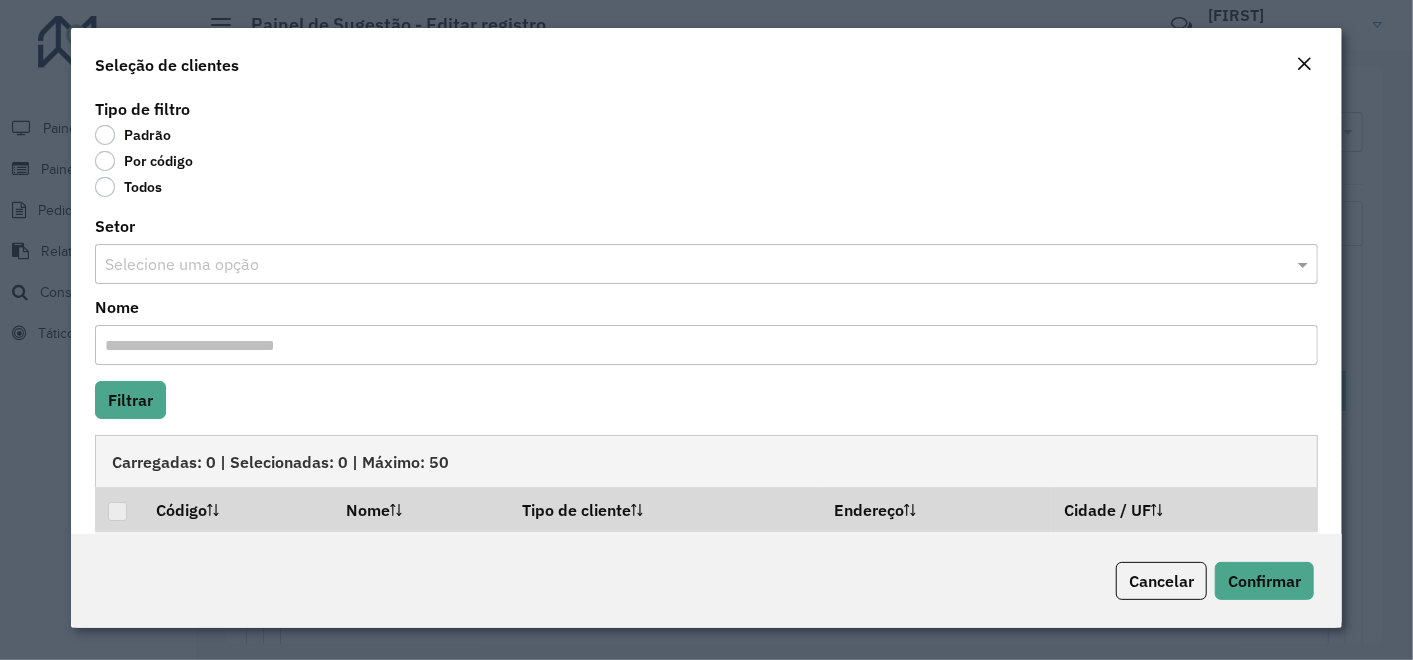 click on "Por código" 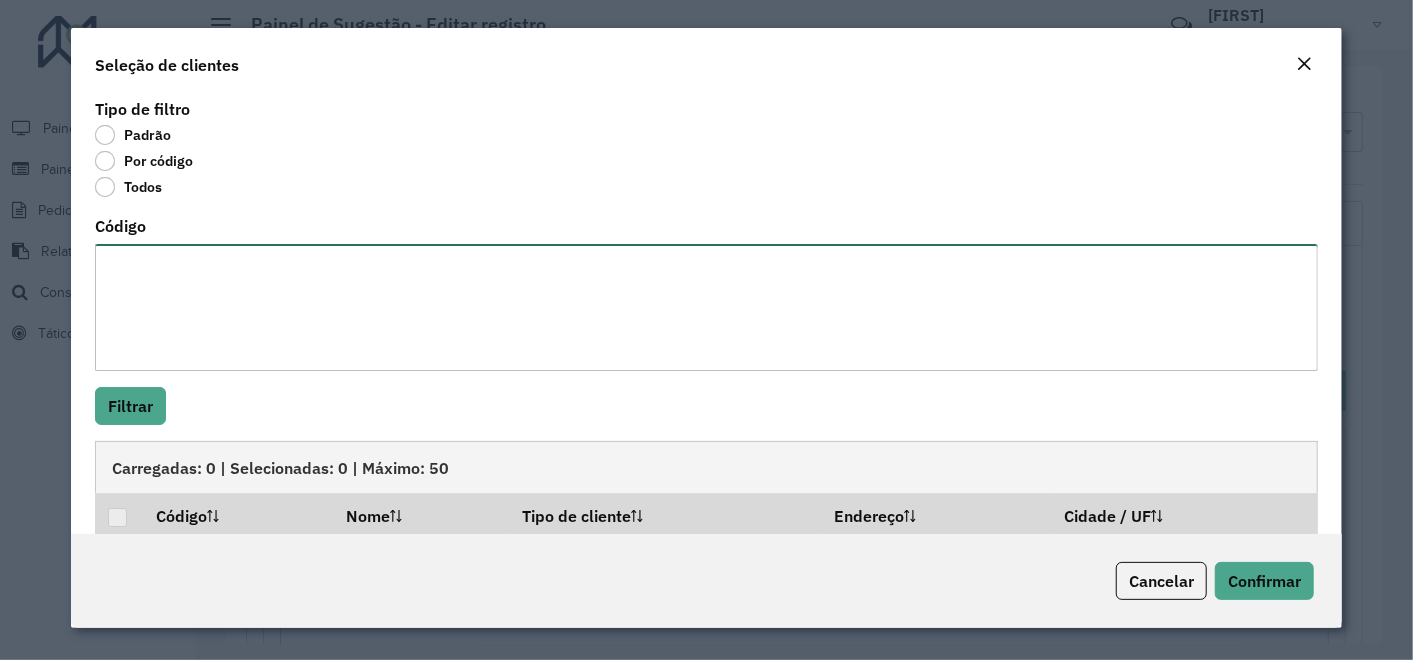 click on "Código" at bounding box center [707, 307] 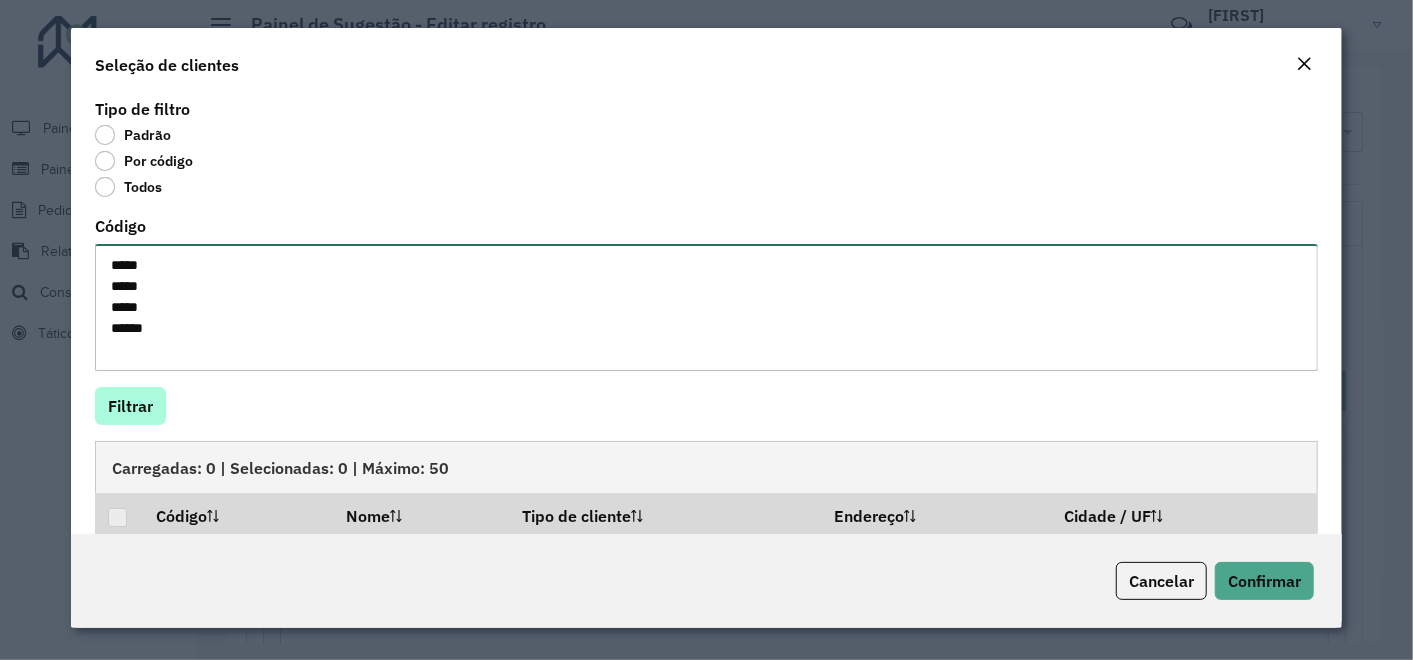 type on "*****
*****
*****
*****" 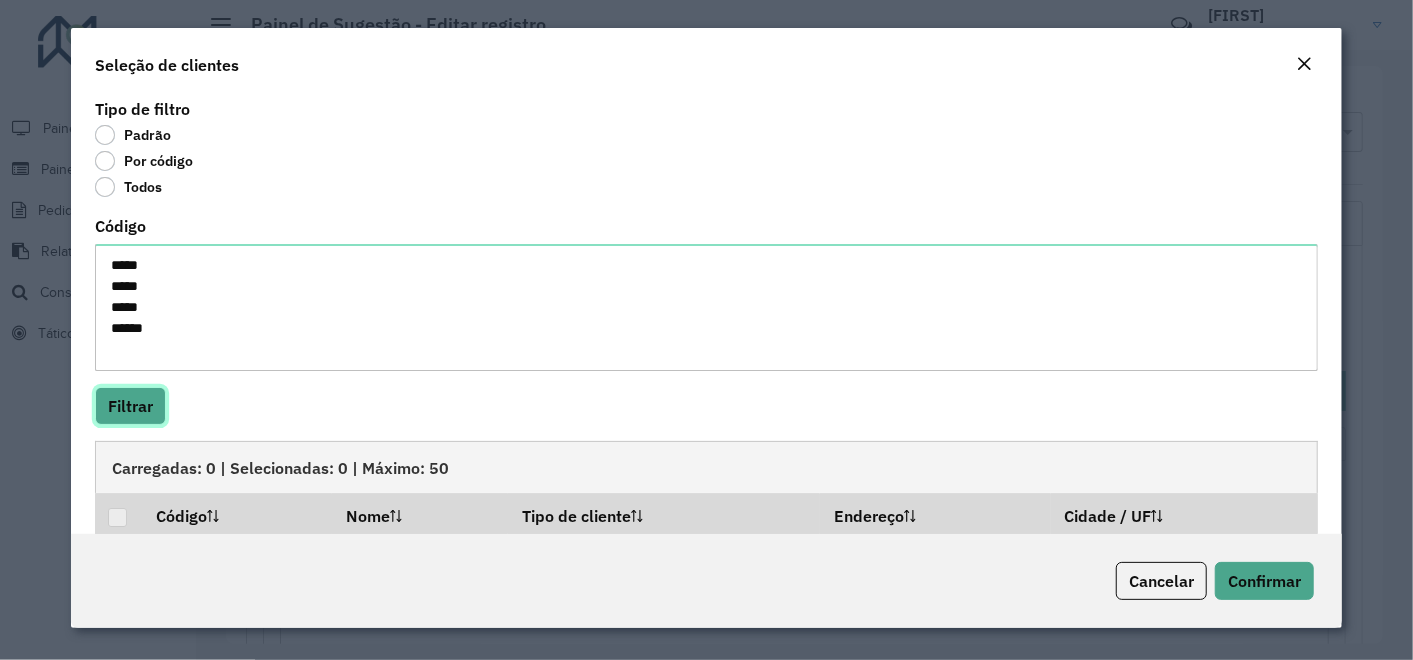click on "Filtrar" 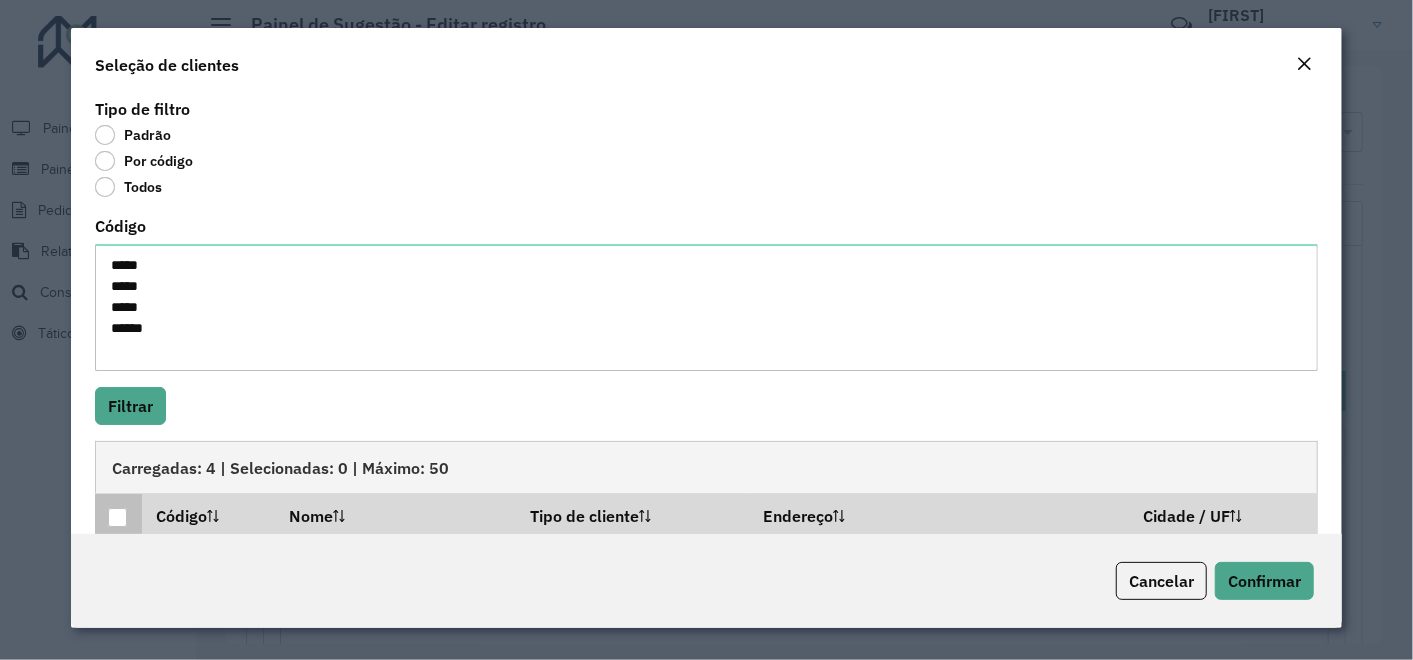 click at bounding box center [117, 517] 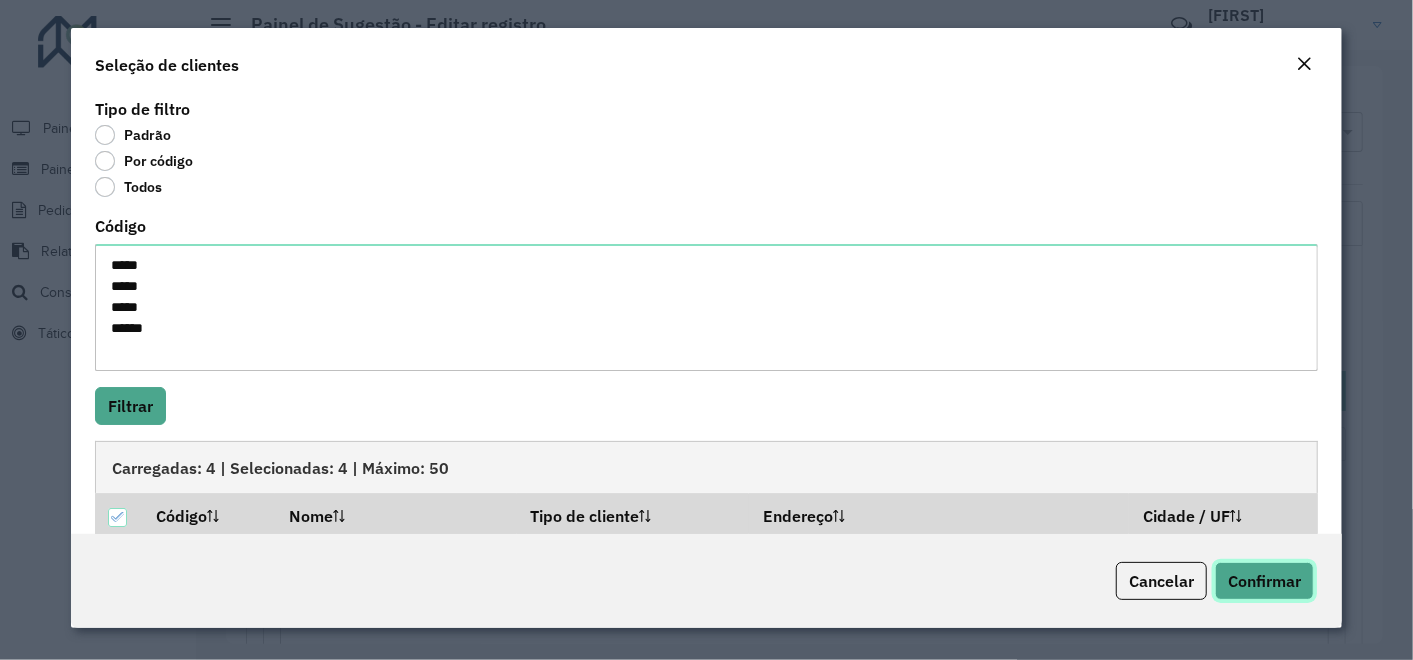 click on "Confirmar" 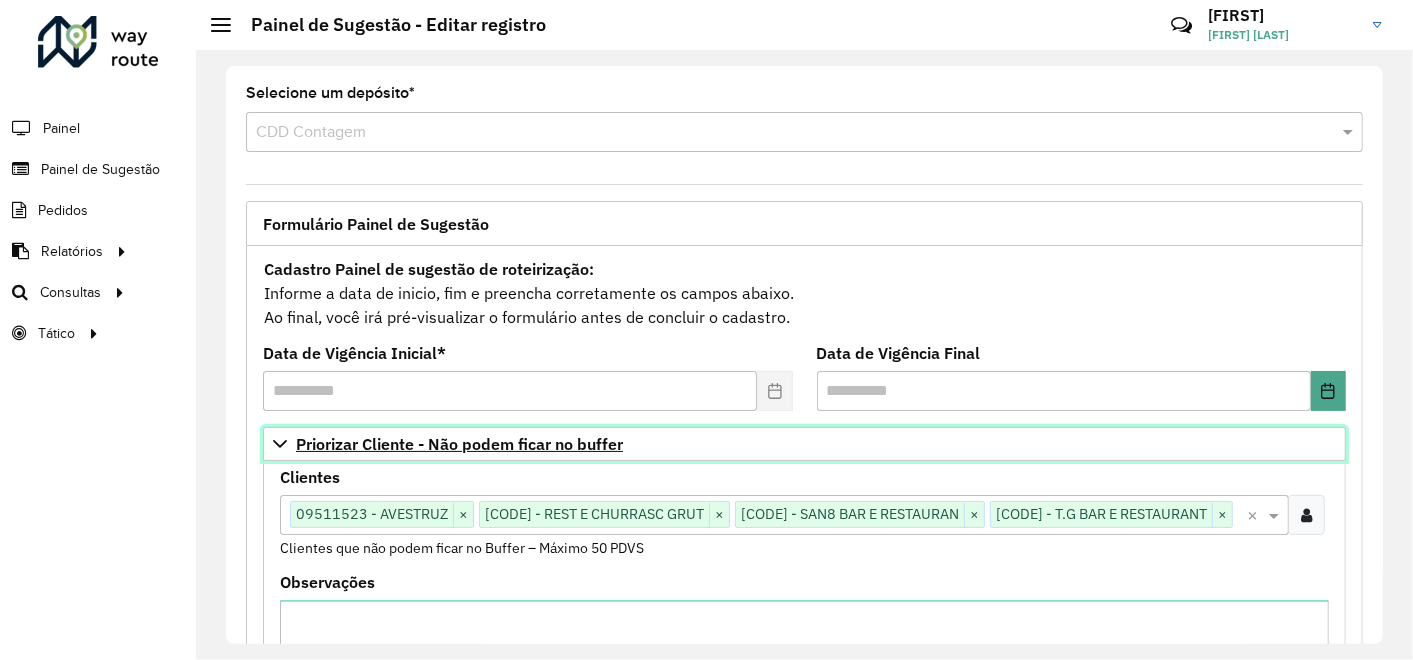 click on "Priorizar Cliente - Não podem ficar no buffer" at bounding box center [459, 444] 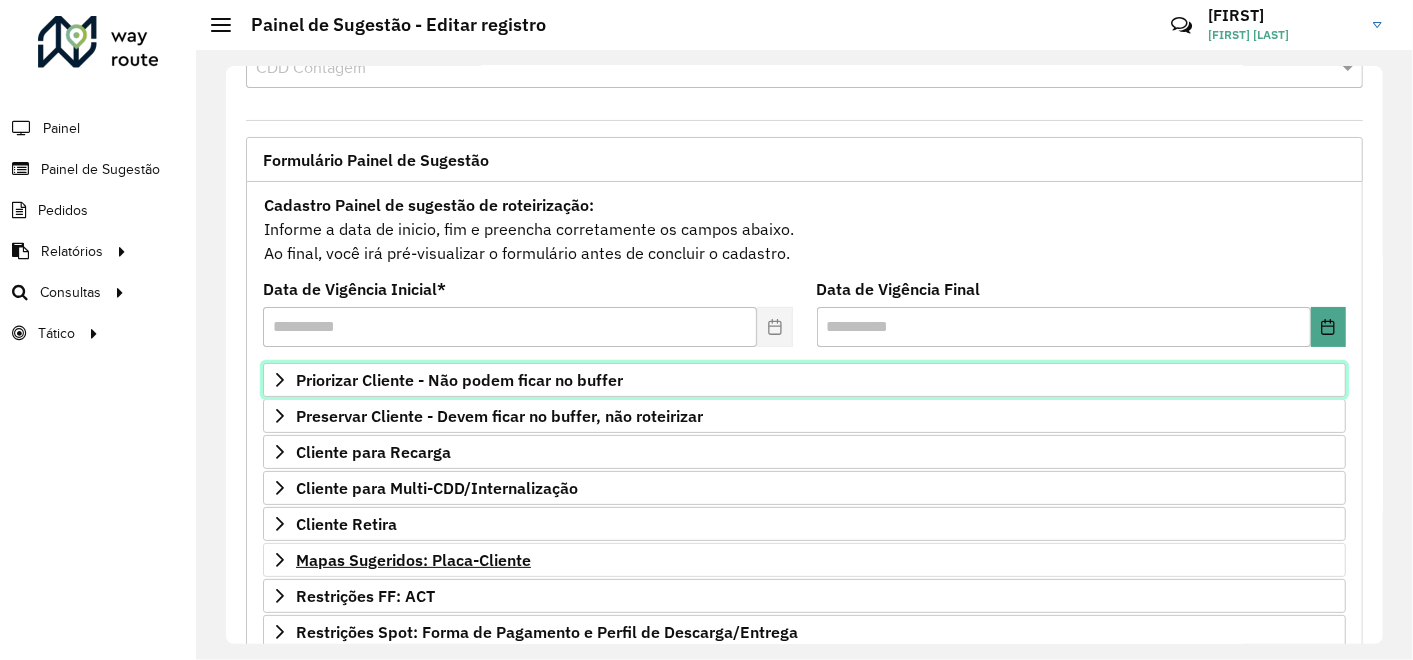 scroll, scrollTop: 111, scrollLeft: 0, axis: vertical 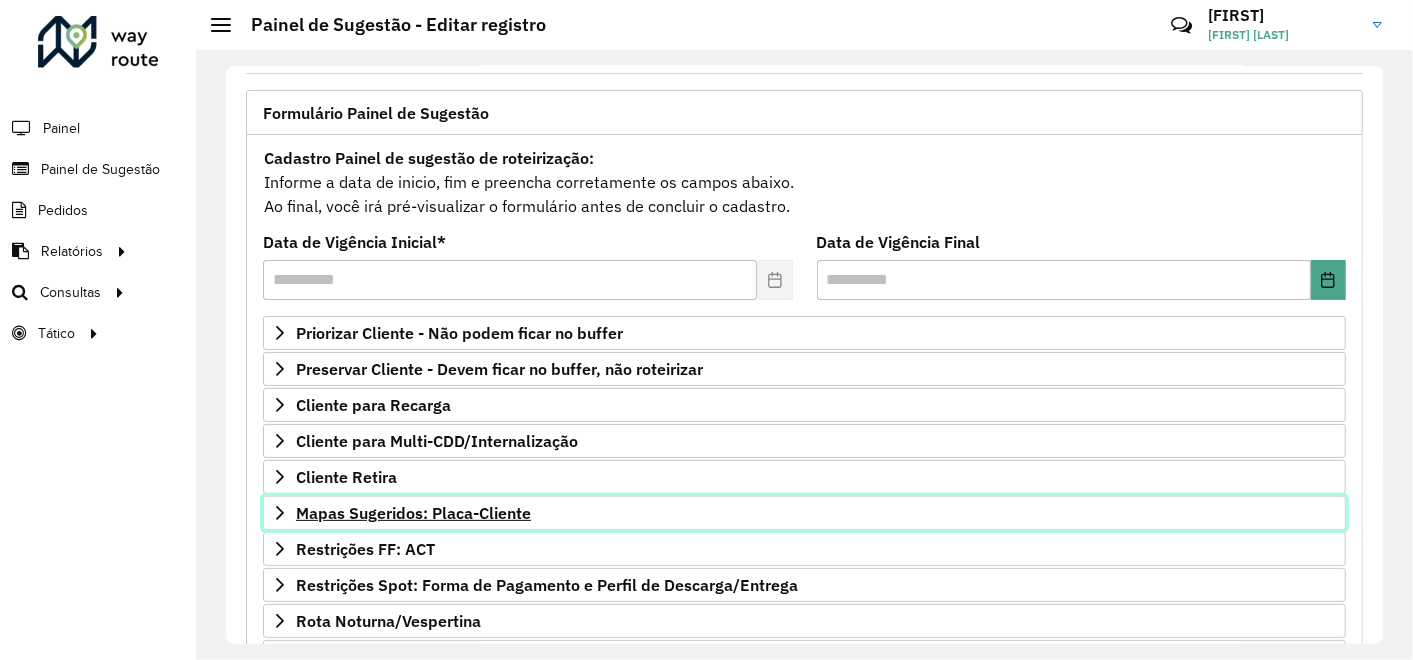 click on "Mapas Sugeridos: Placa-Cliente" at bounding box center [413, 513] 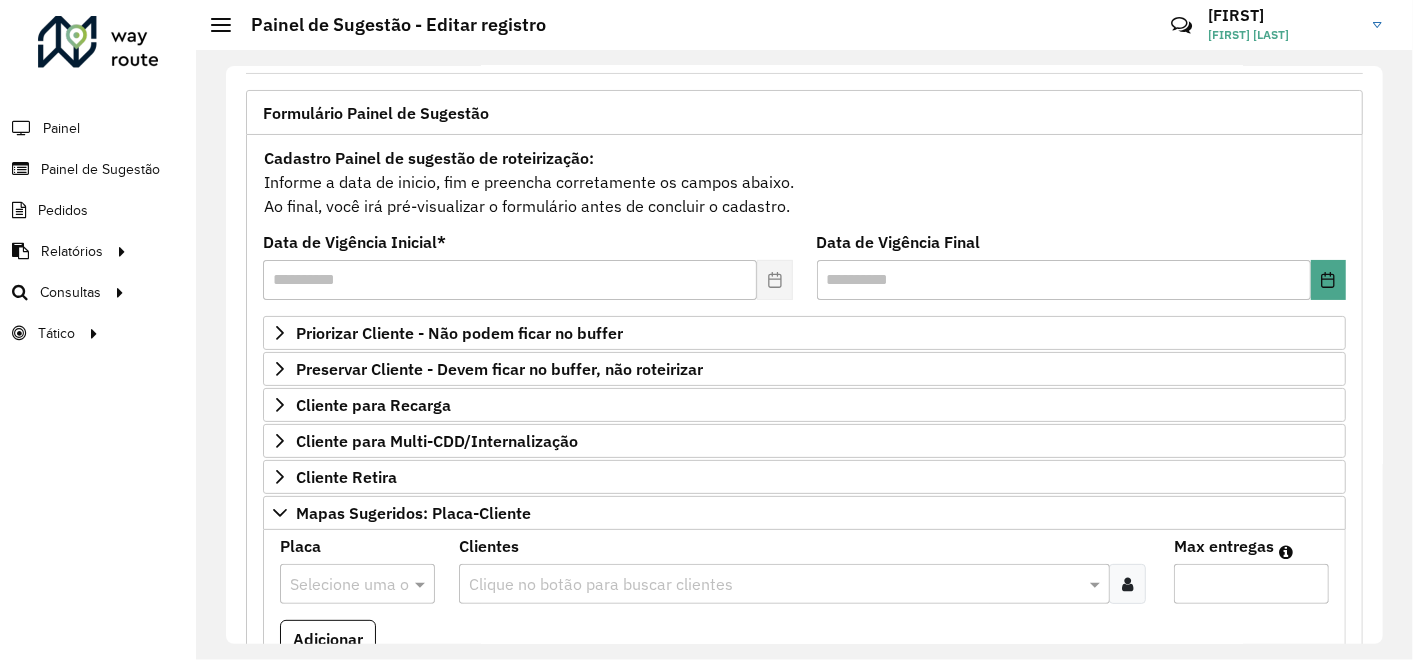 click at bounding box center [774, 585] 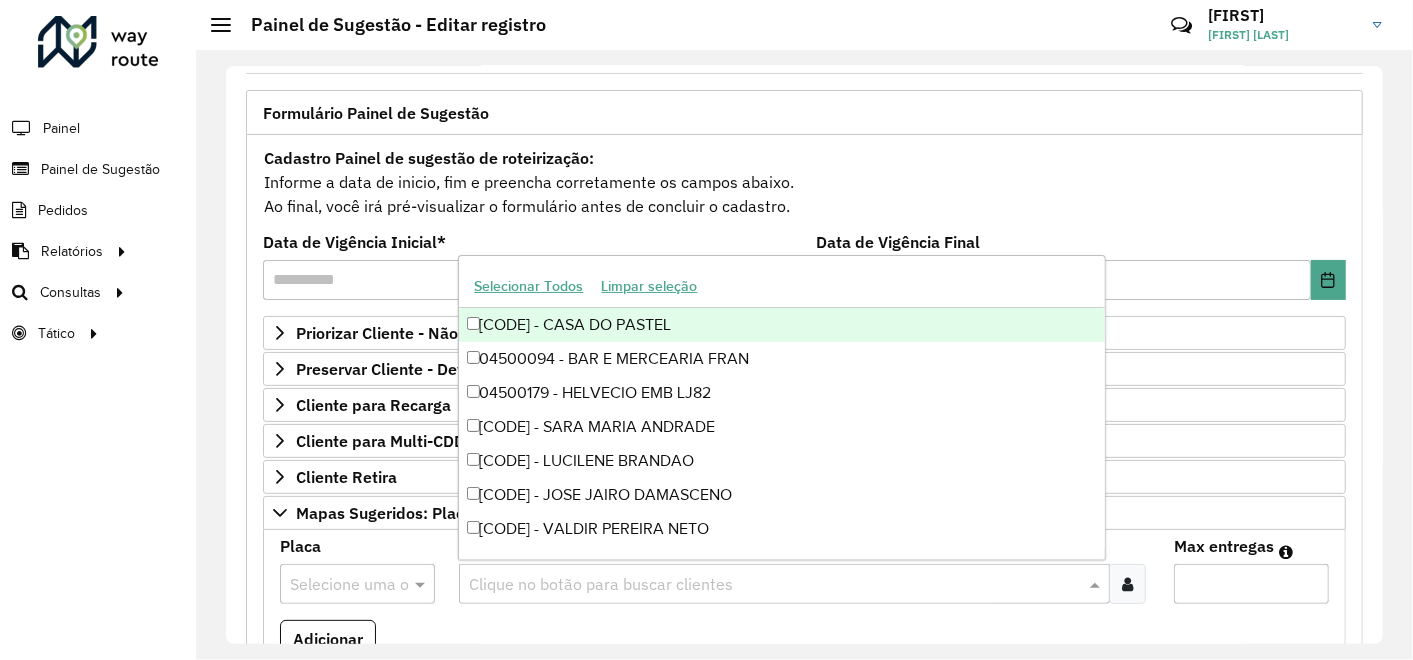 type on "*" 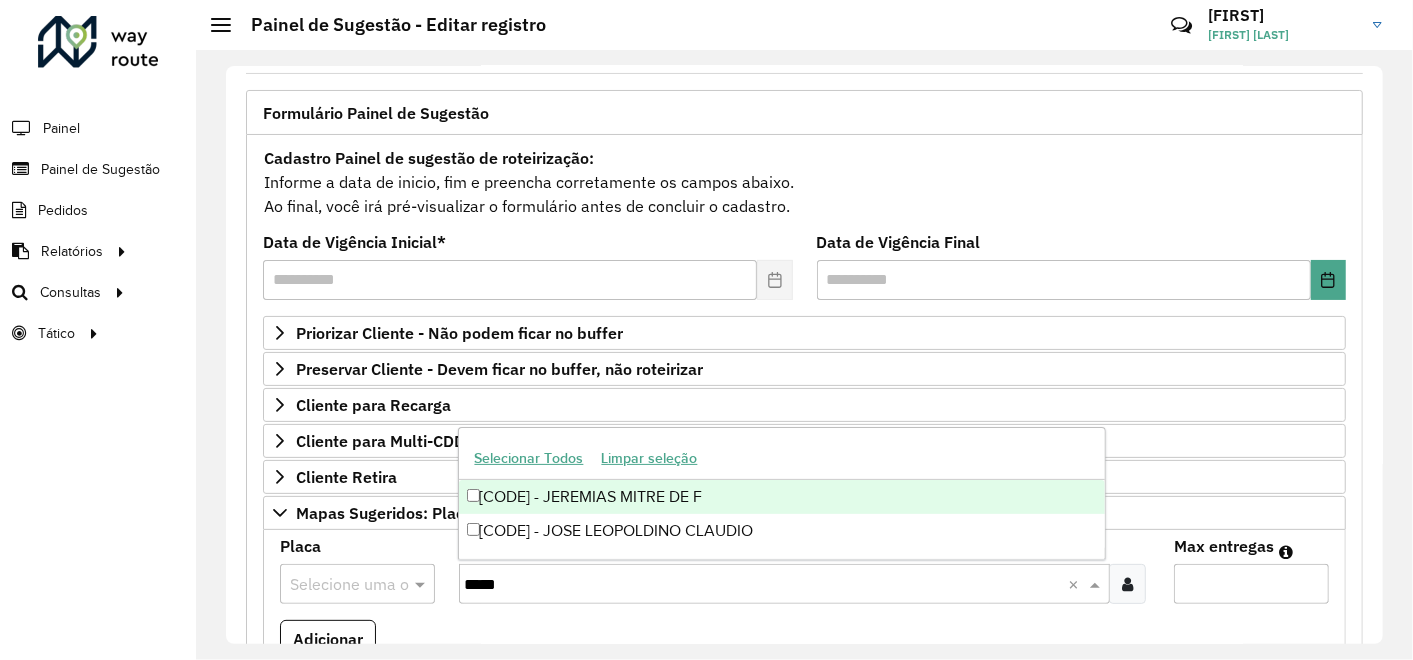type on "*****" 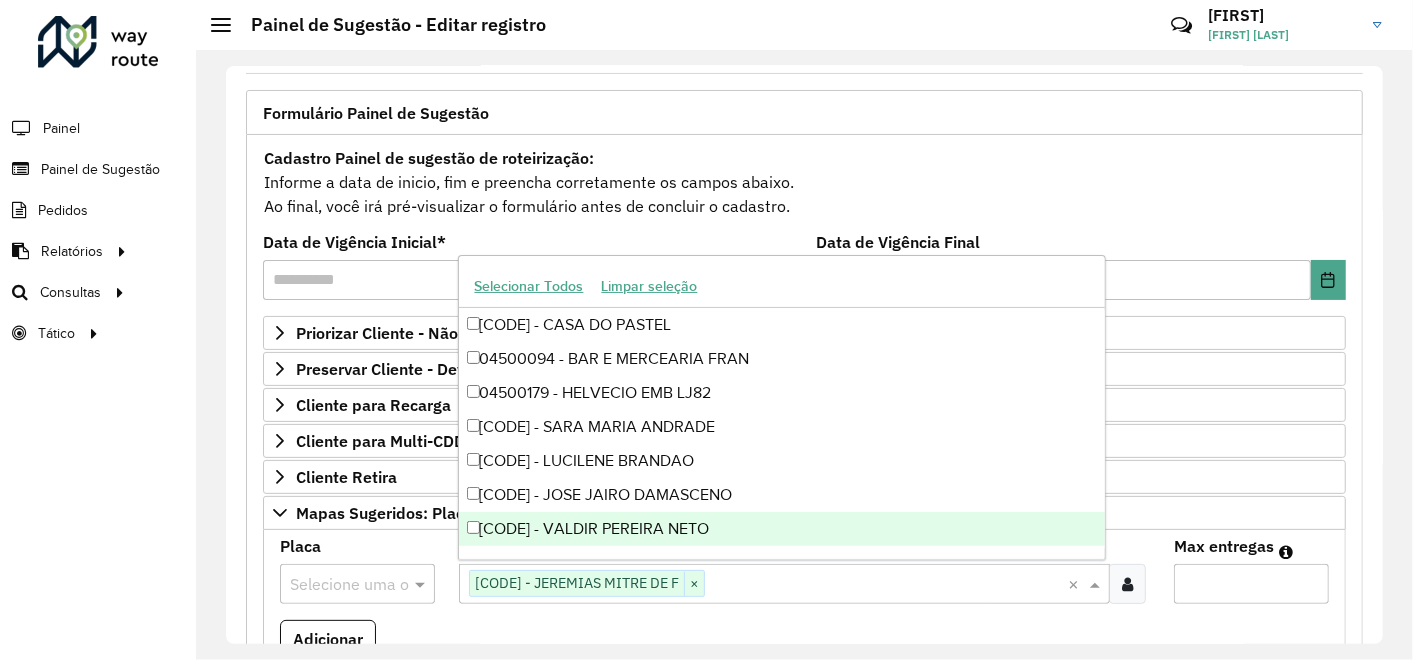 click on "Max entregas" at bounding box center [1251, 584] 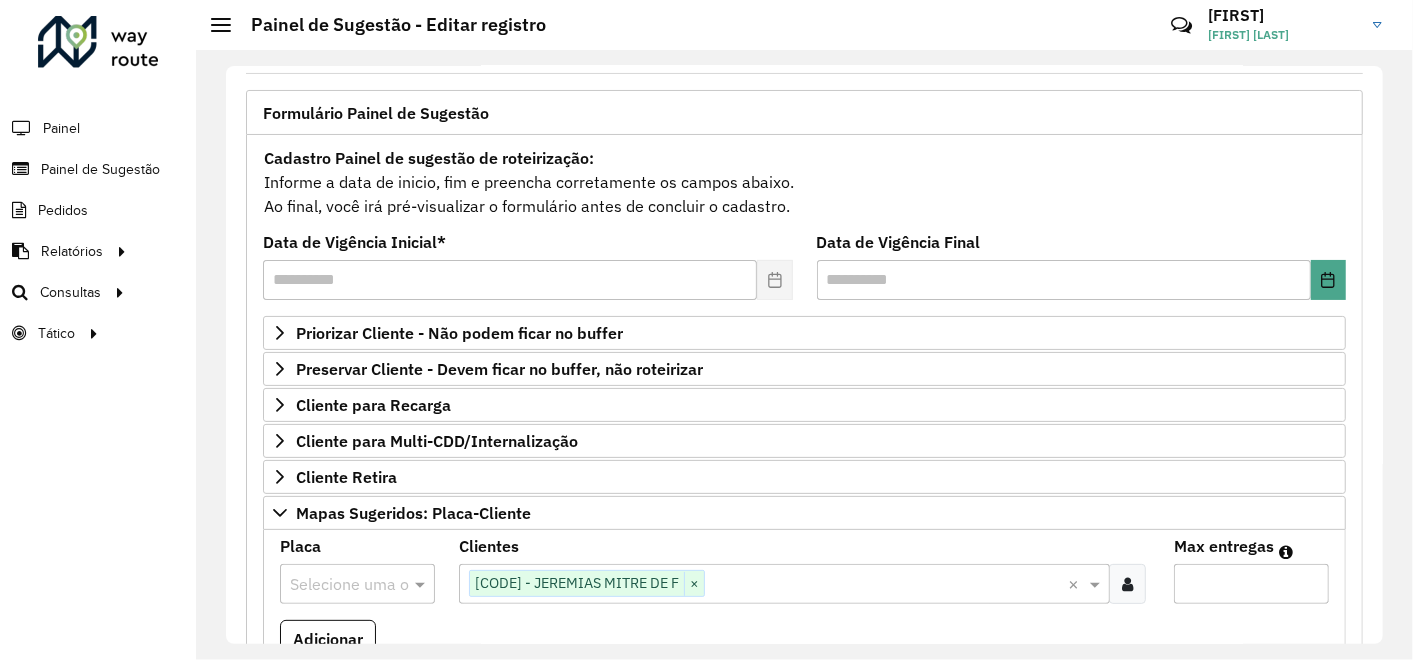 type on "*" 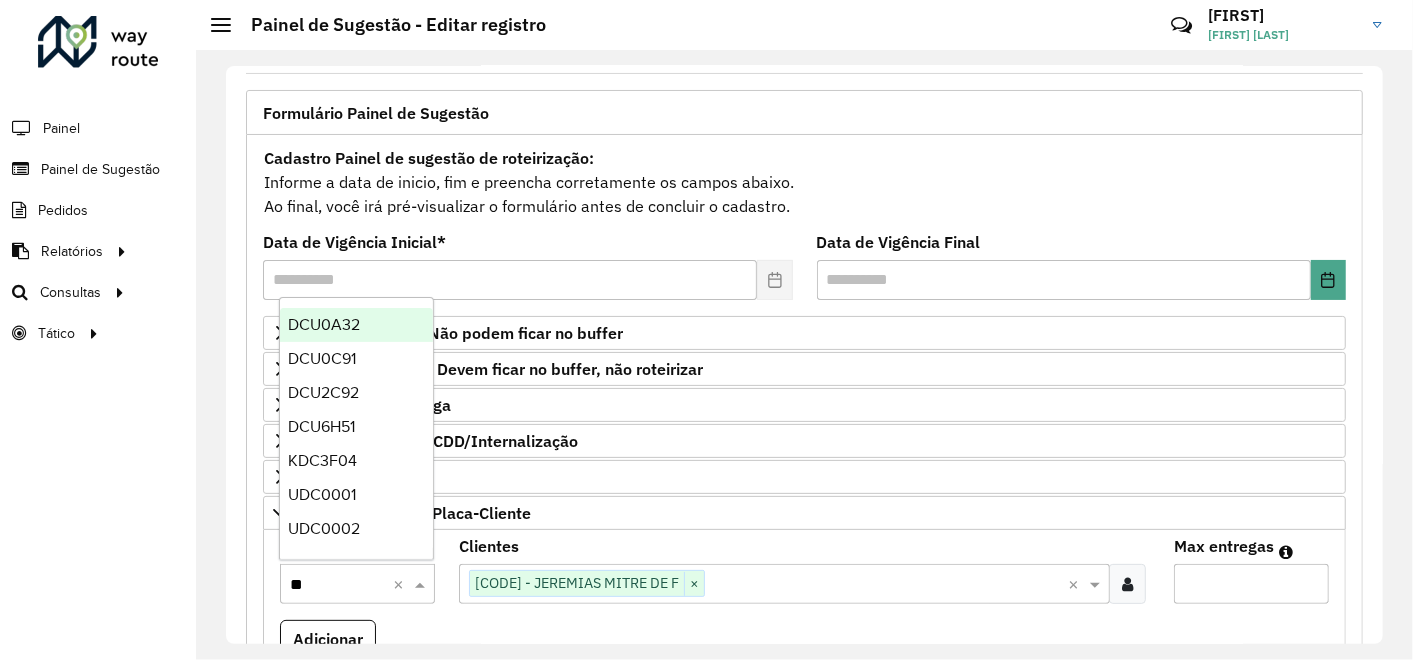type on "***" 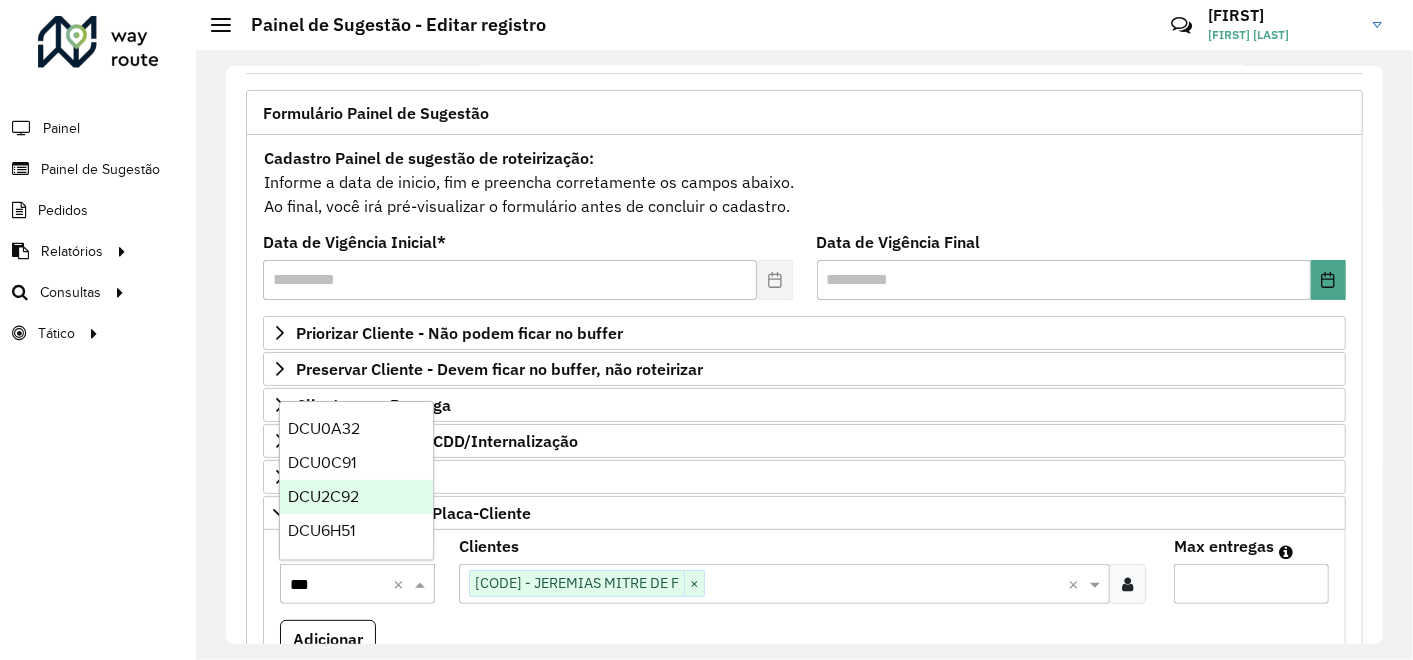 click on "DCU2C92" at bounding box center (356, 497) 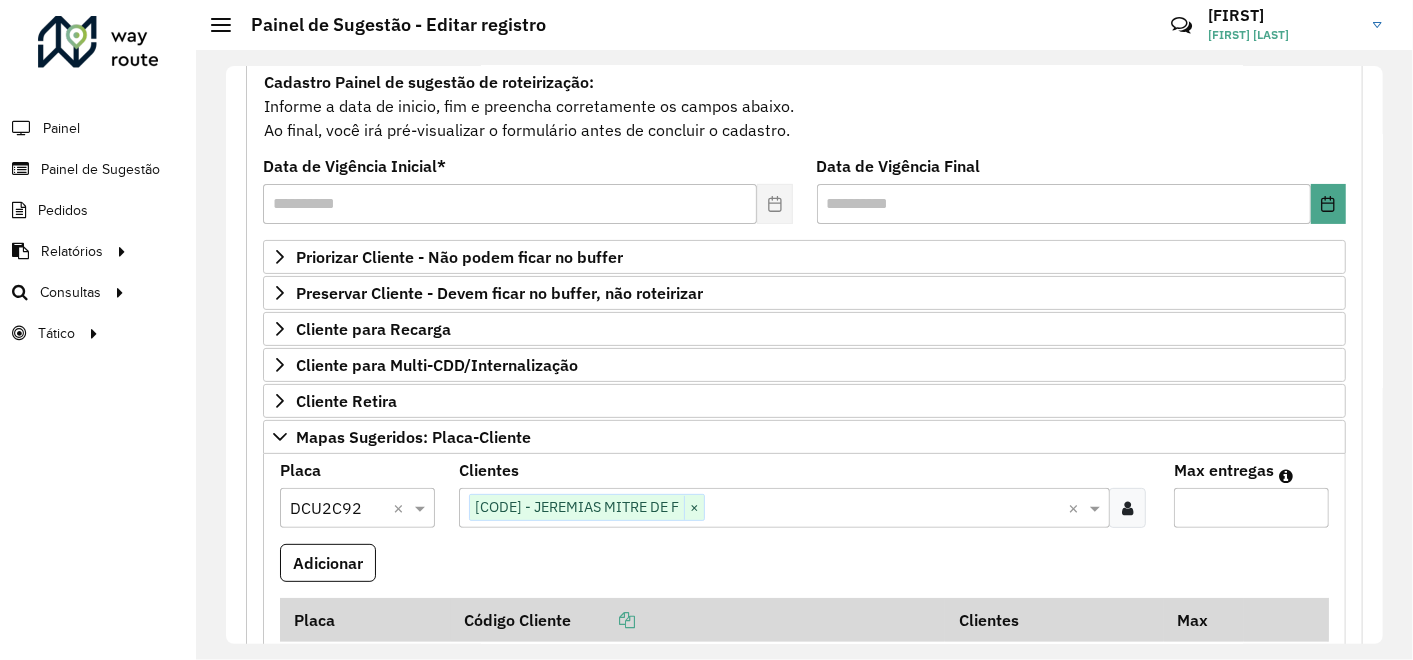 scroll, scrollTop: 222, scrollLeft: 0, axis: vertical 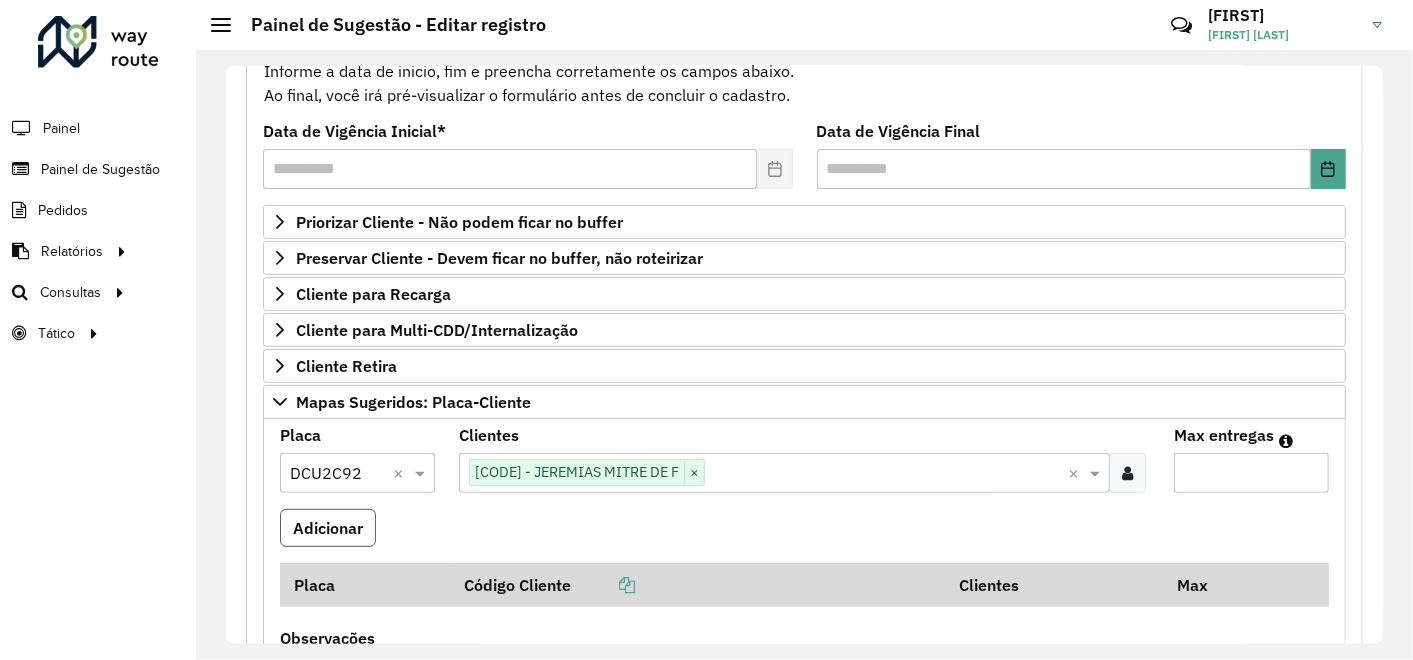 click on "Adicionar" at bounding box center [328, 528] 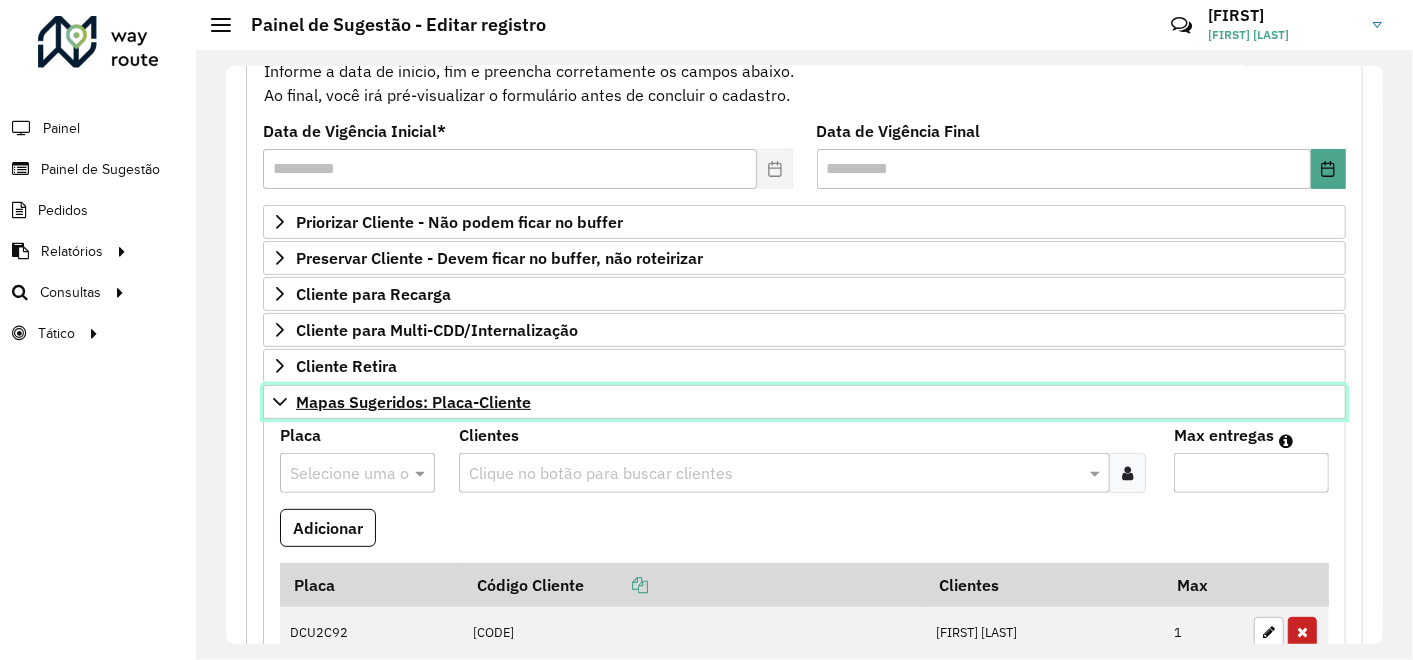 click on "Mapas Sugeridos: Placa-Cliente" at bounding box center [413, 402] 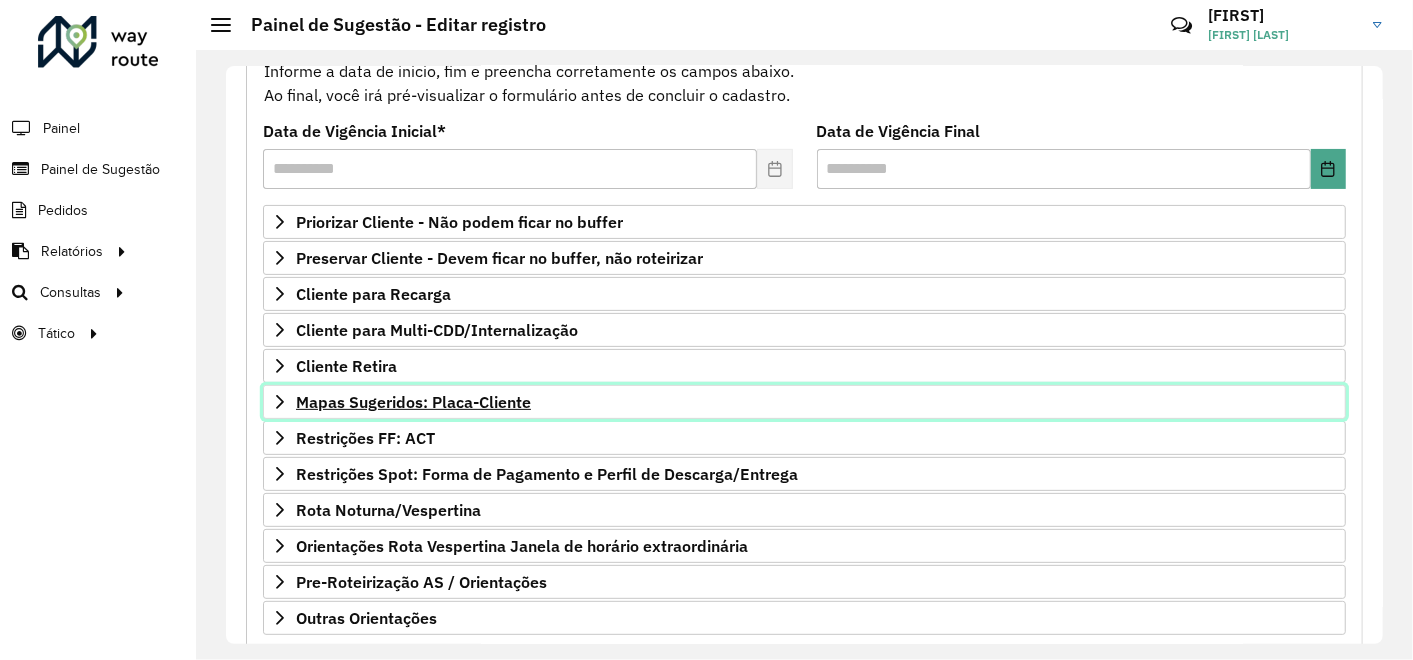 click on "Mapas Sugeridos: Placa-Cliente" at bounding box center (413, 402) 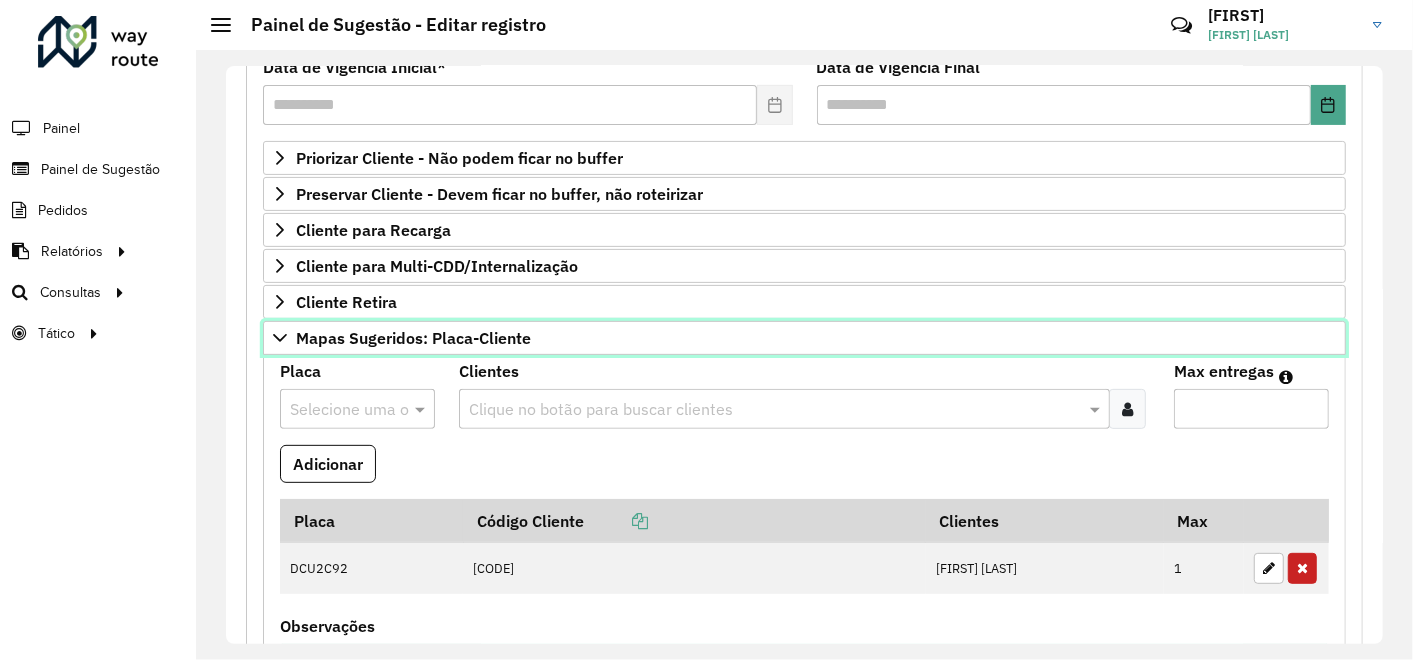 scroll, scrollTop: 333, scrollLeft: 0, axis: vertical 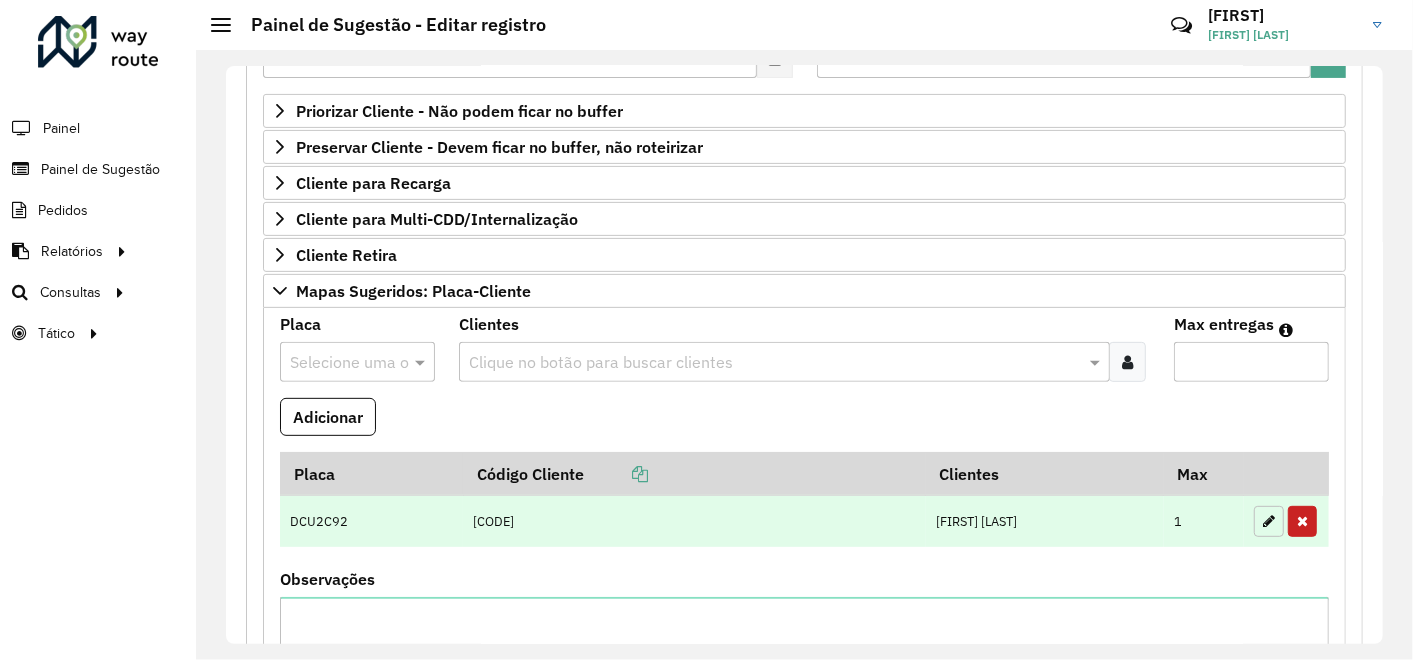 click at bounding box center [1269, 521] 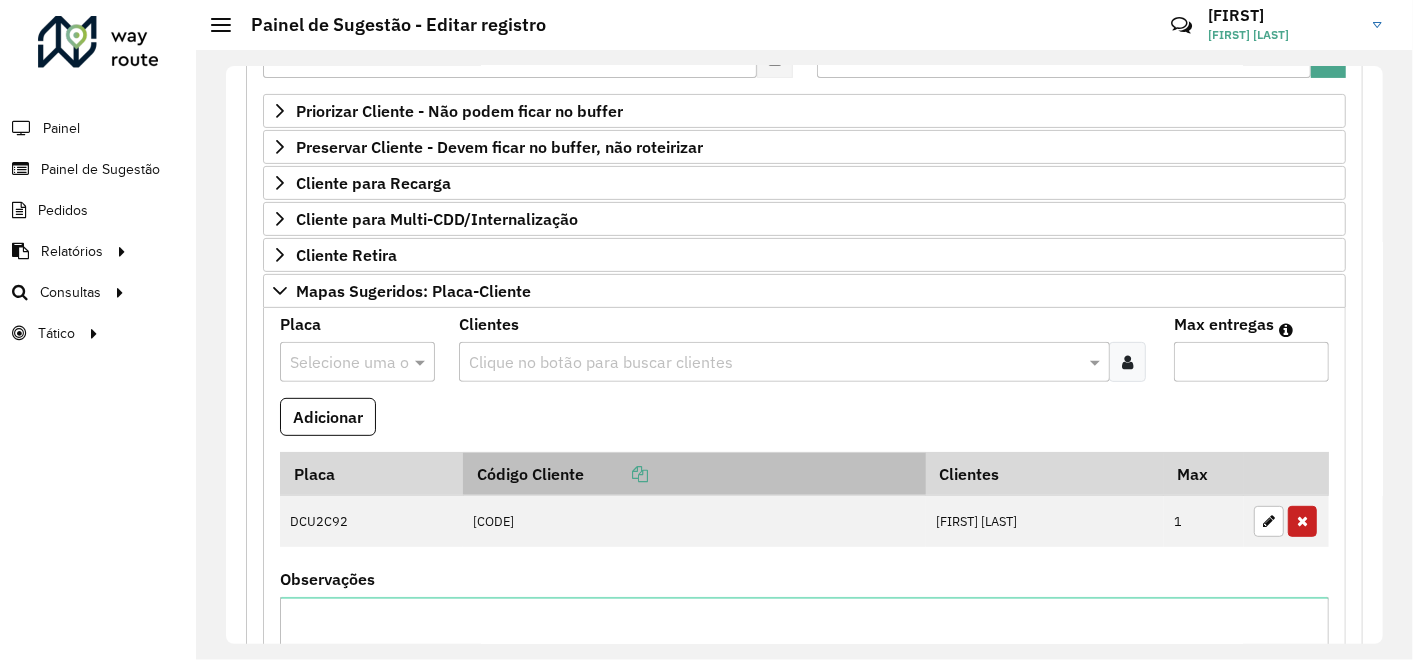 type on "*" 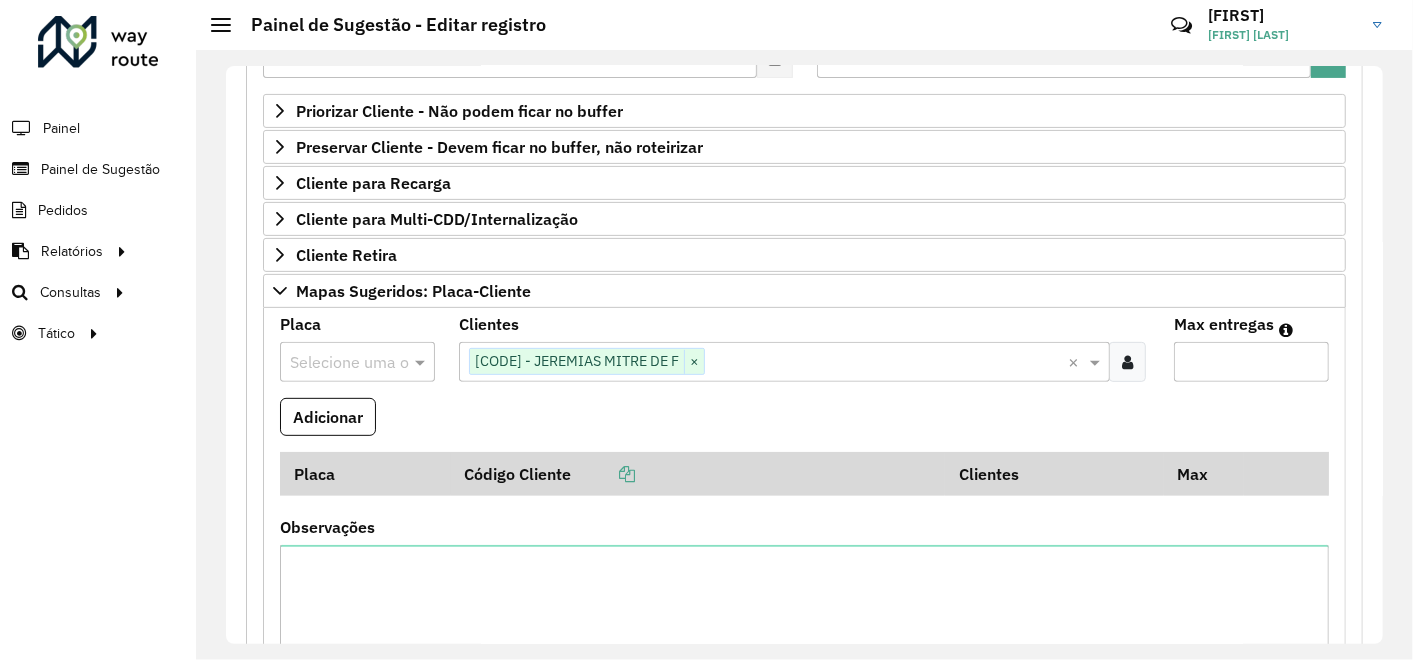 click at bounding box center [337, 363] 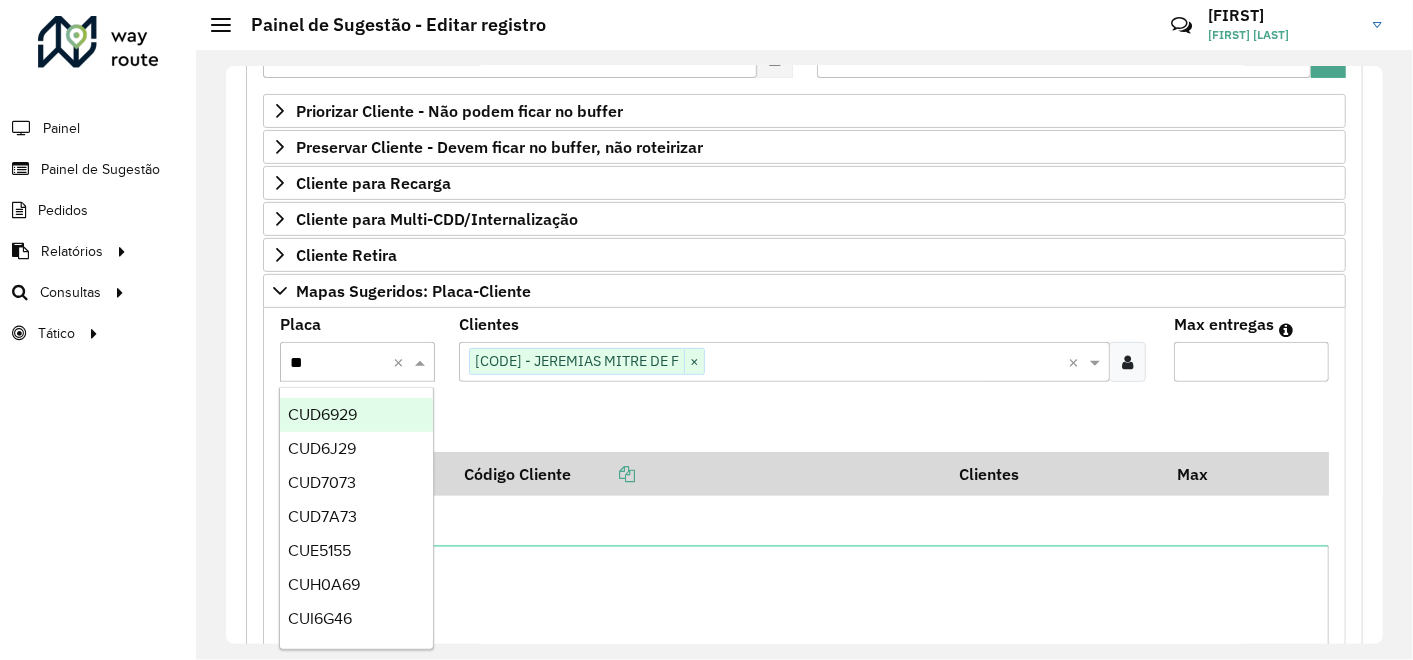 type on "***" 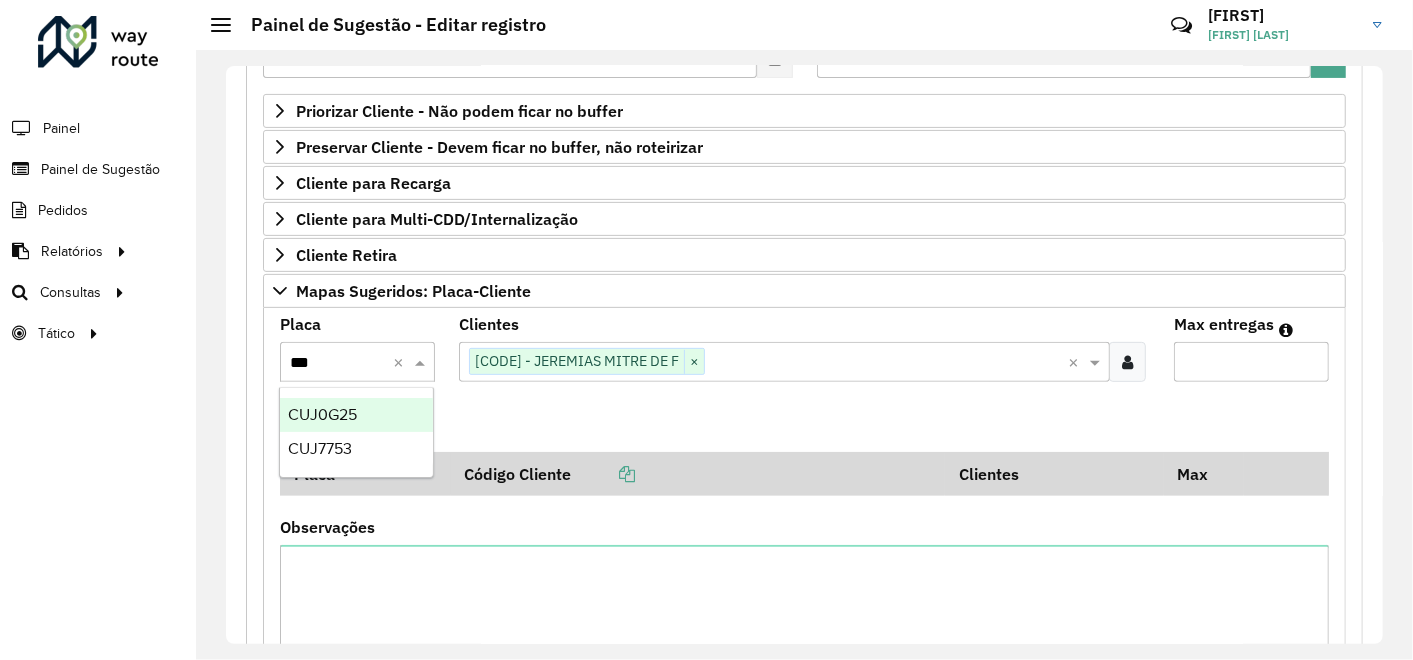 click on "CUJ0G25" at bounding box center (322, 414) 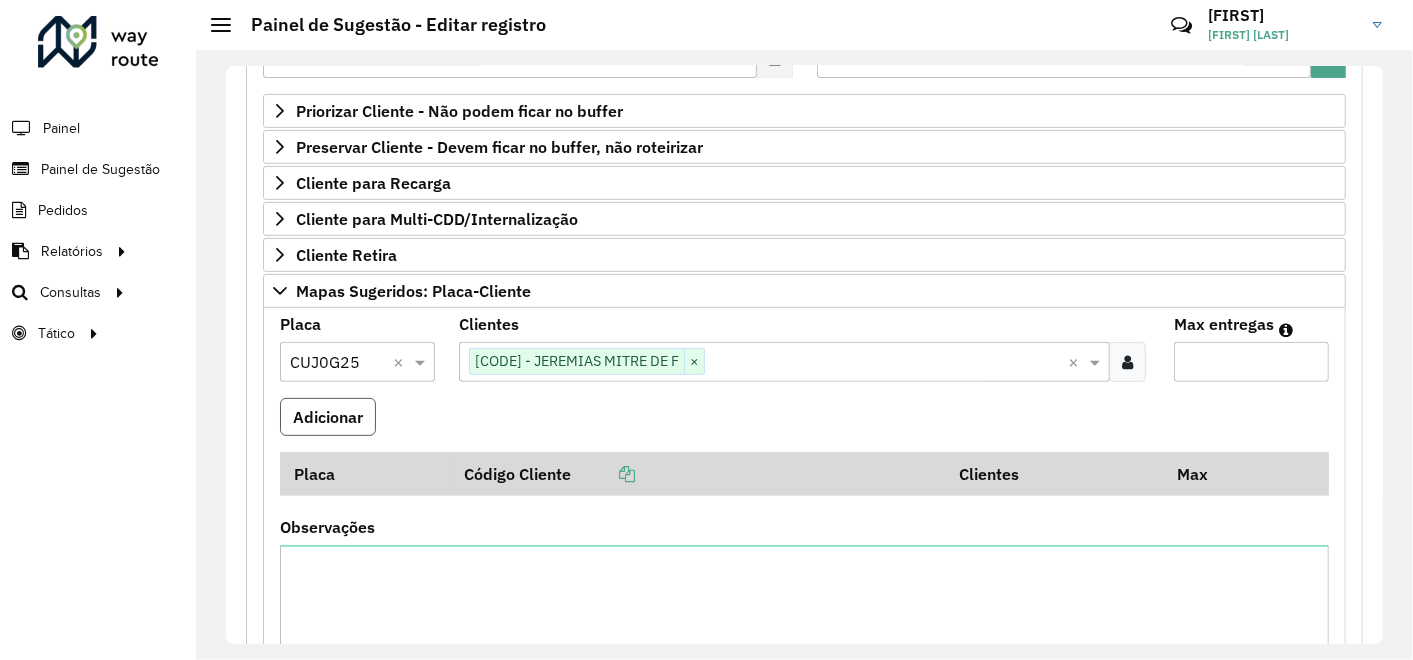 click on "Adicionar" at bounding box center [328, 417] 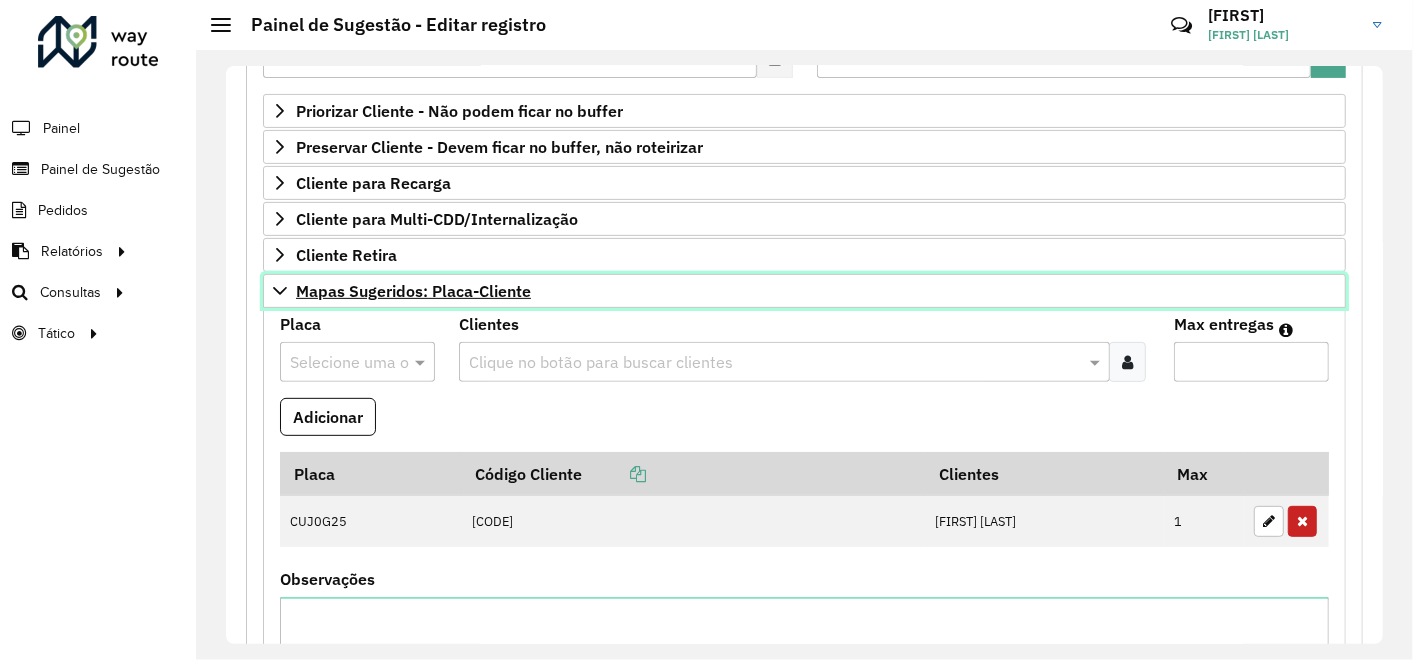 click on "Mapas Sugeridos: Placa-Cliente" at bounding box center (413, 291) 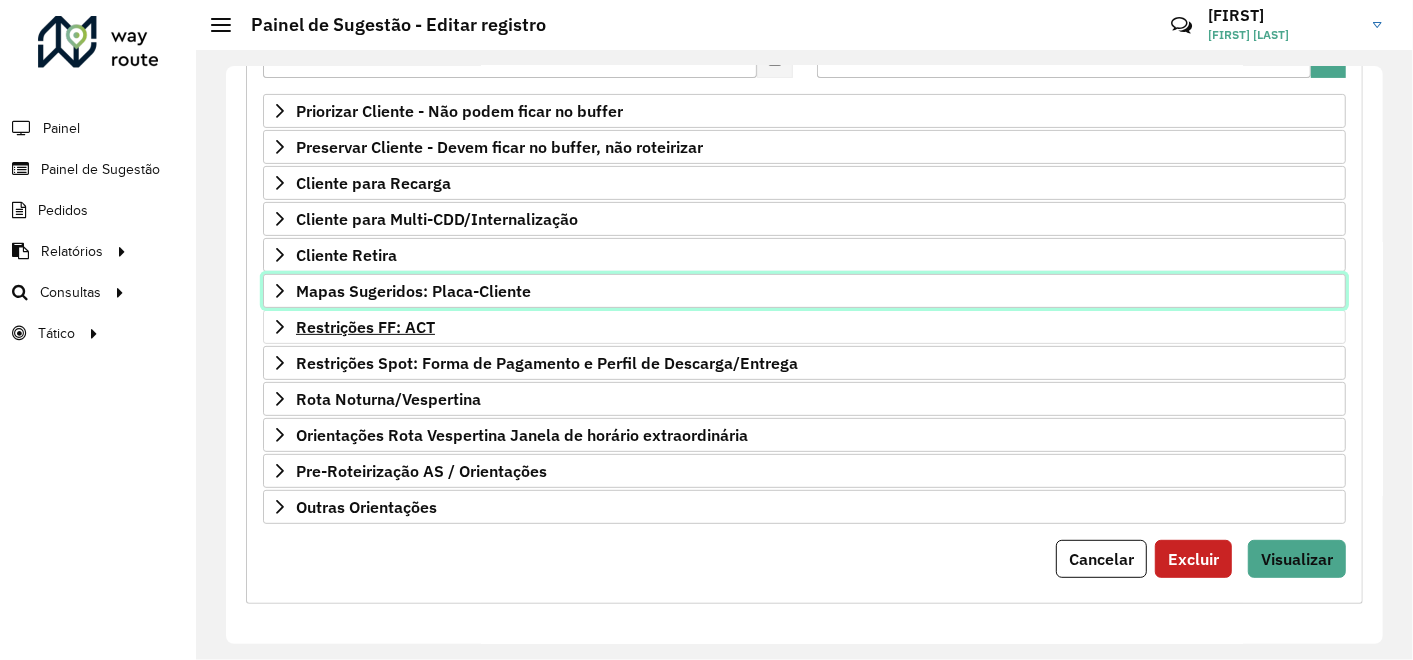 scroll, scrollTop: 328, scrollLeft: 0, axis: vertical 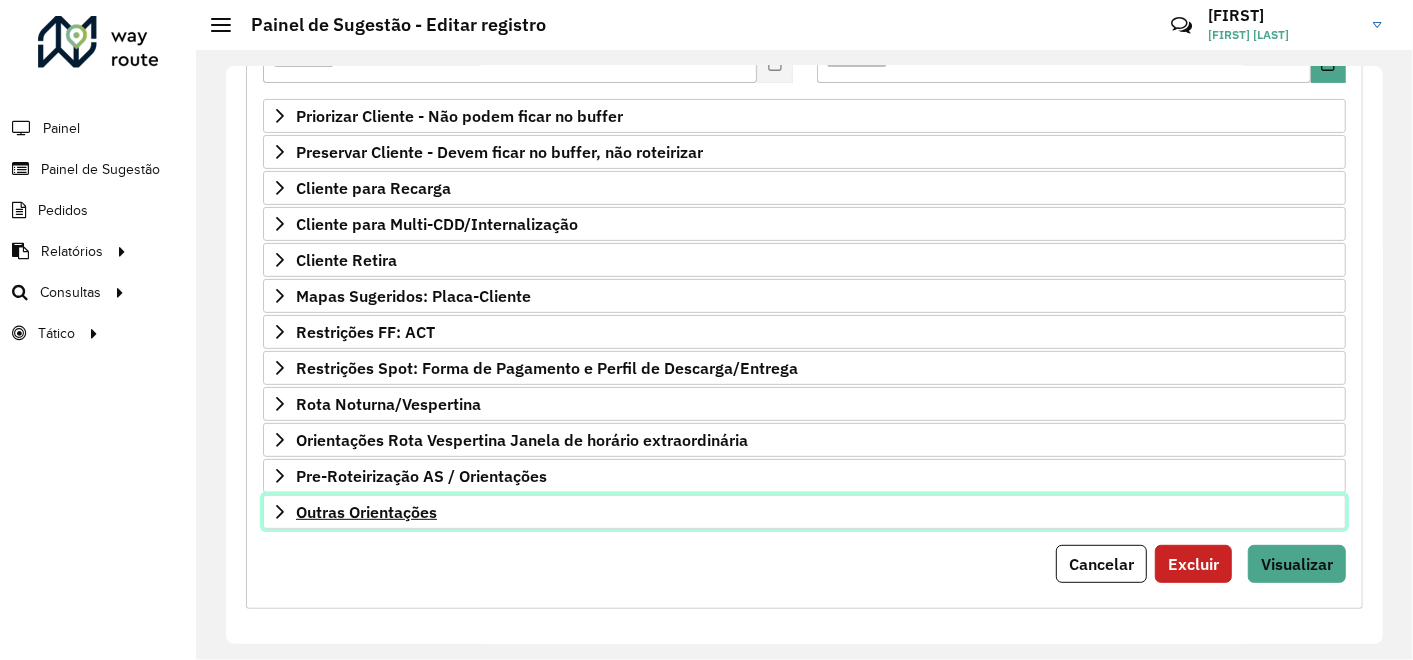 click on "Outras Orientações" at bounding box center (366, 512) 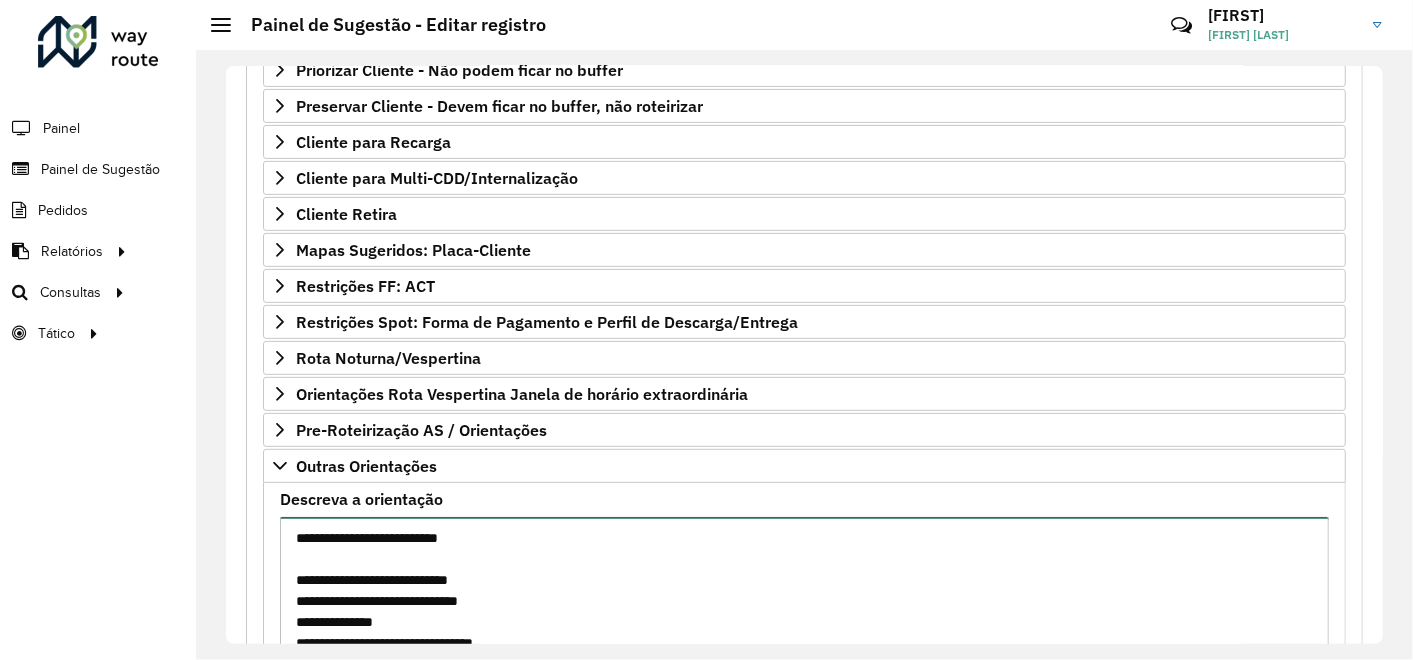 scroll, scrollTop: 408, scrollLeft: 0, axis: vertical 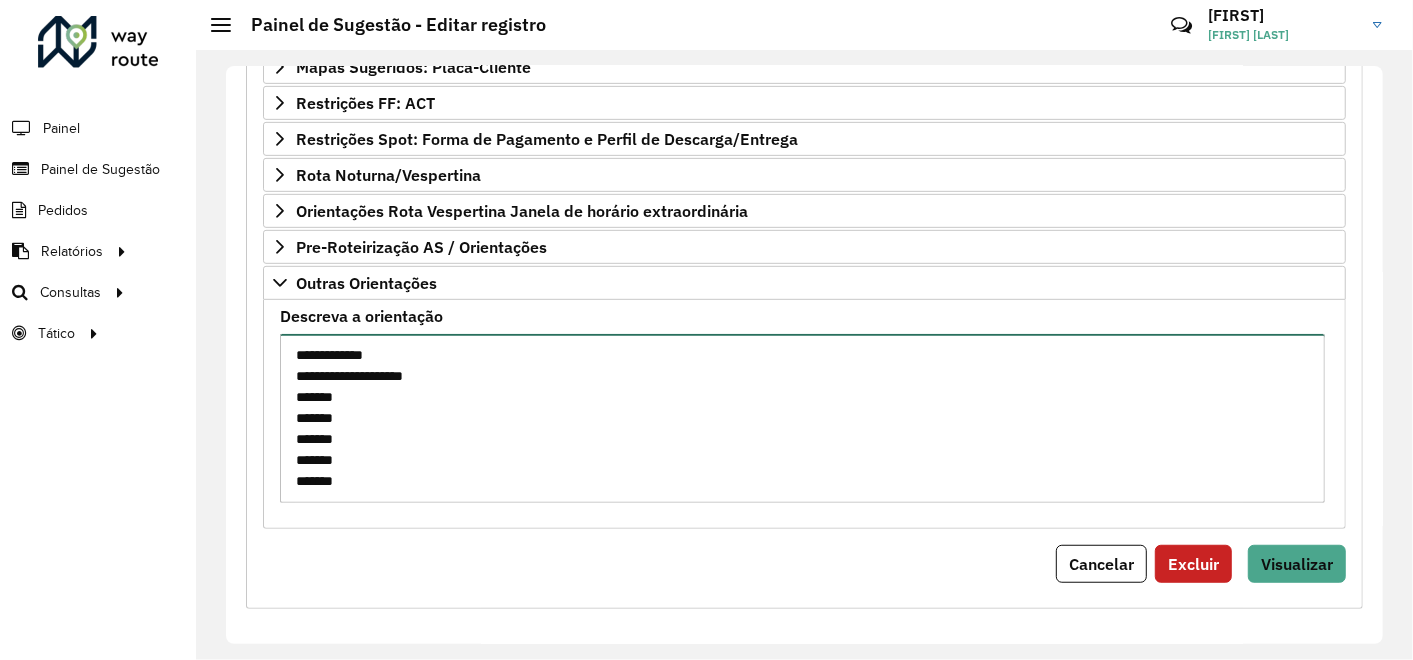 drag, startPoint x: 294, startPoint y: 573, endPoint x: 461, endPoint y: 682, distance: 199.42416 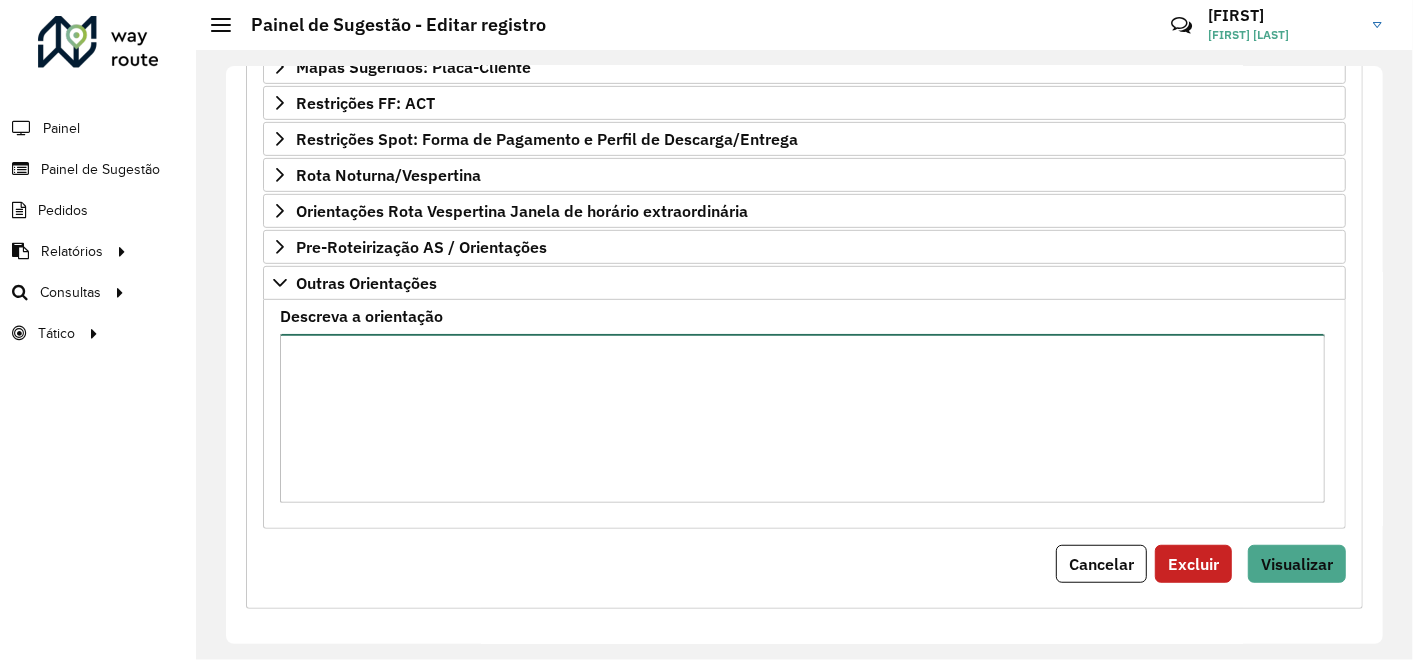 scroll, scrollTop: 0, scrollLeft: 0, axis: both 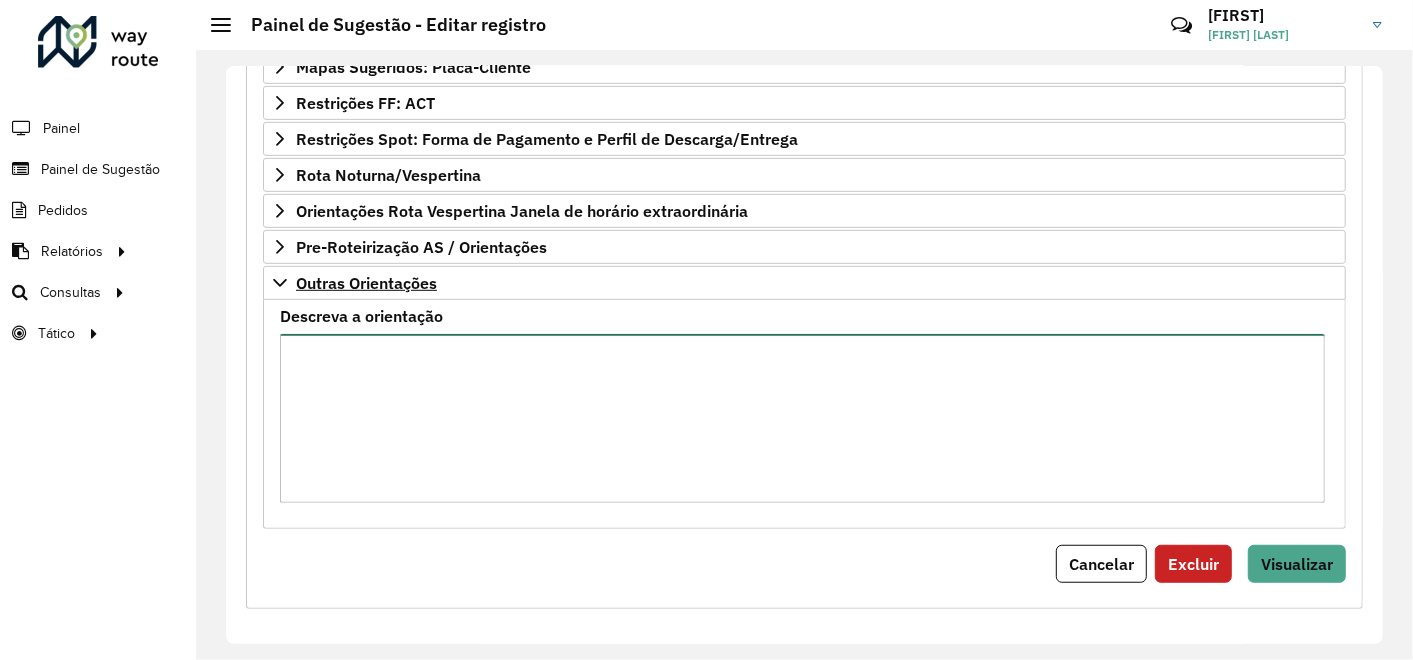 type 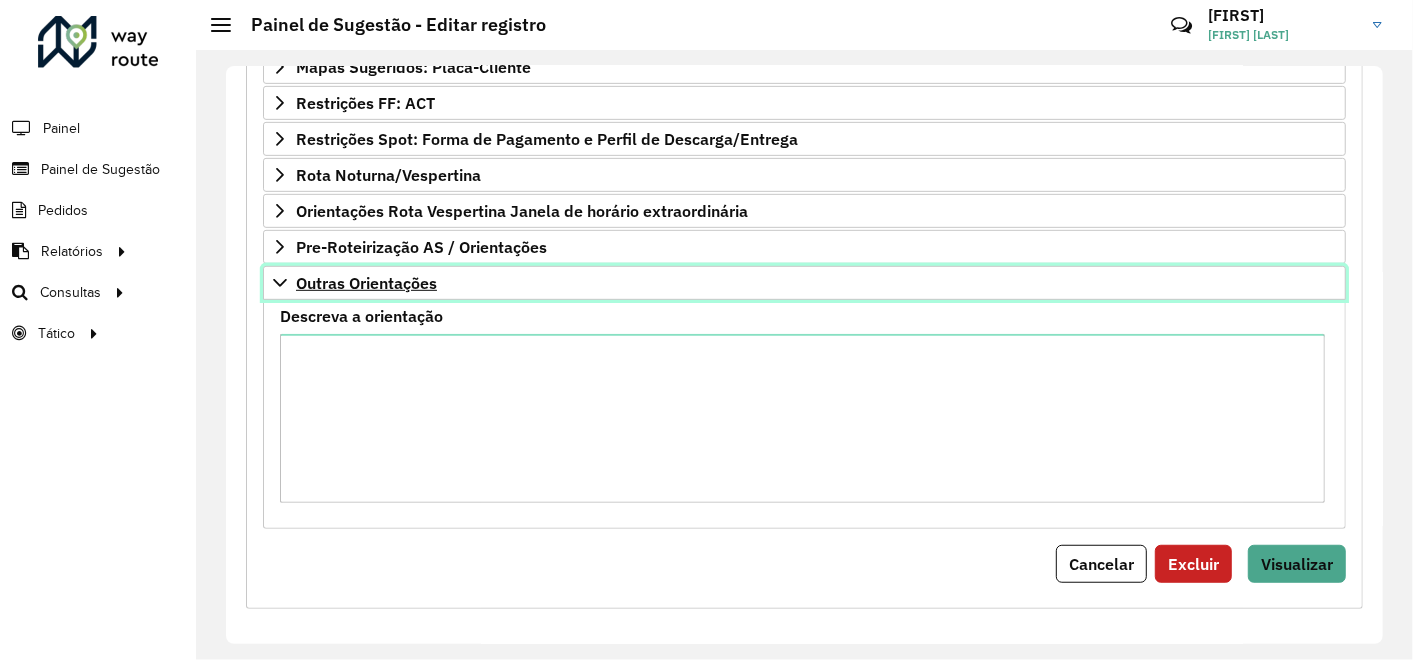 click on "Outras Orientações" at bounding box center [366, 283] 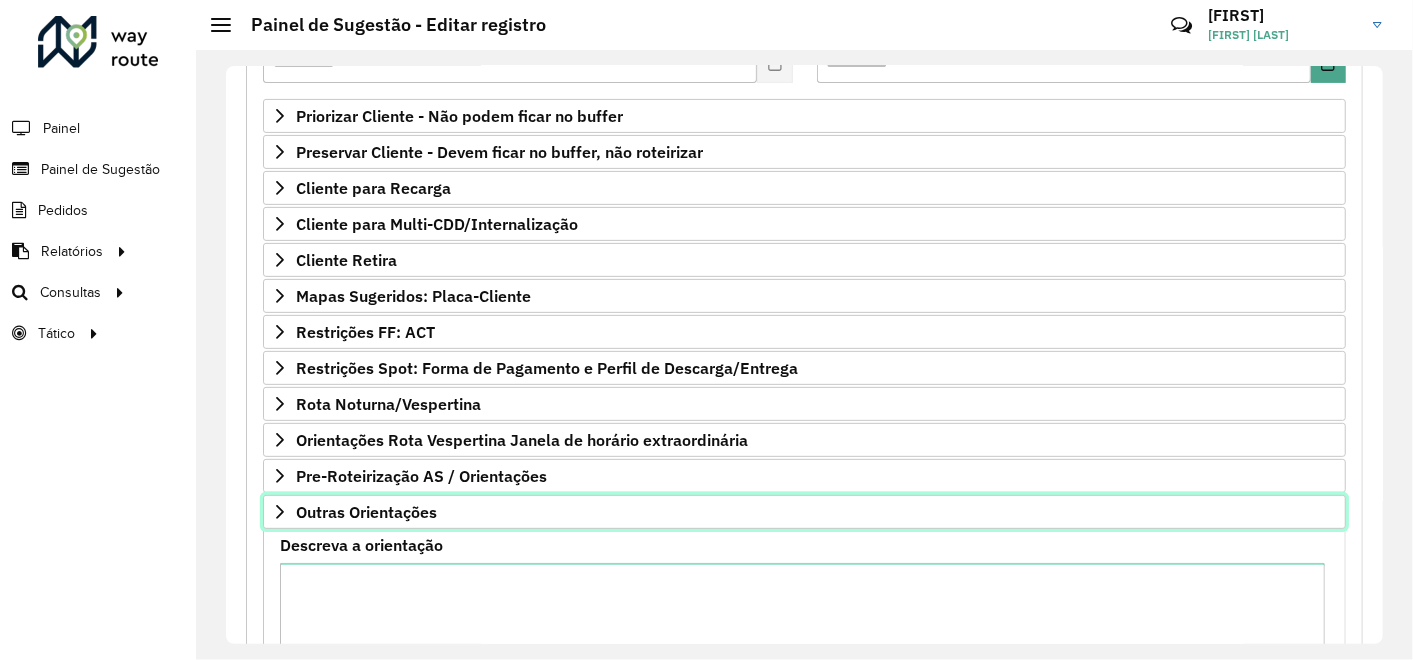 scroll, scrollTop: 328, scrollLeft: 0, axis: vertical 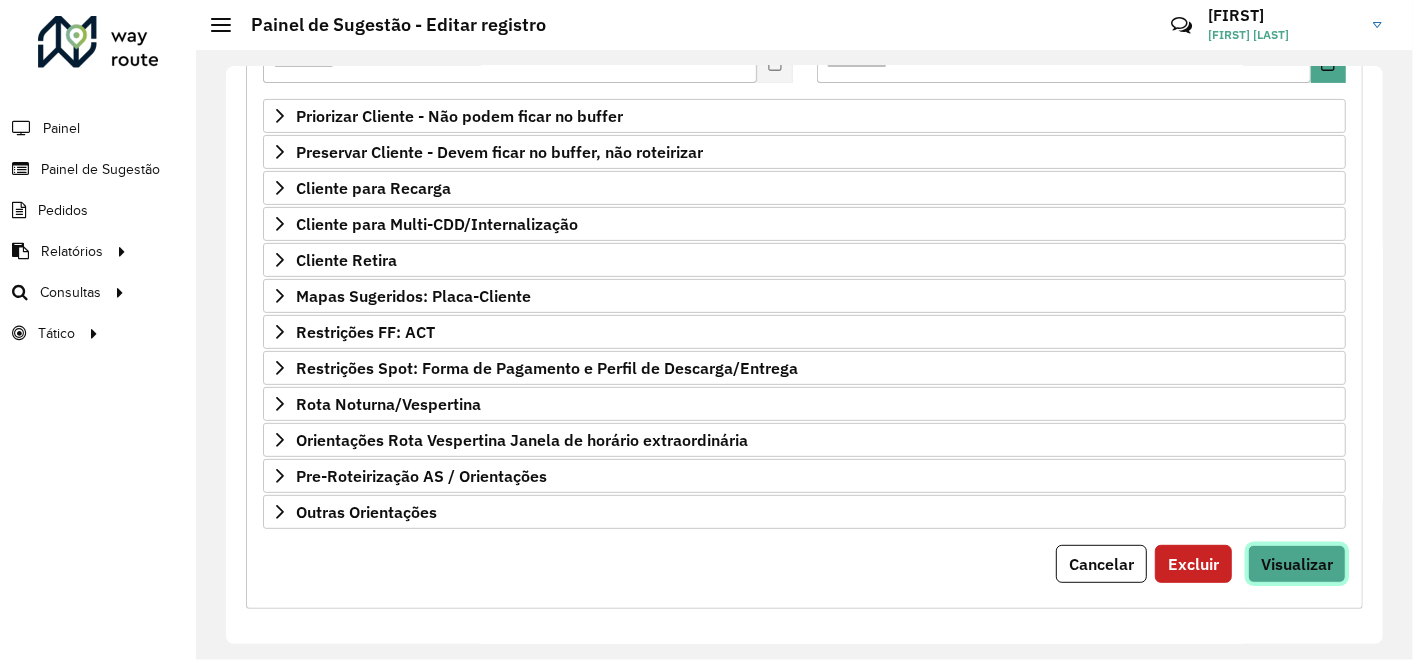 click on "Visualizar" at bounding box center (1297, 564) 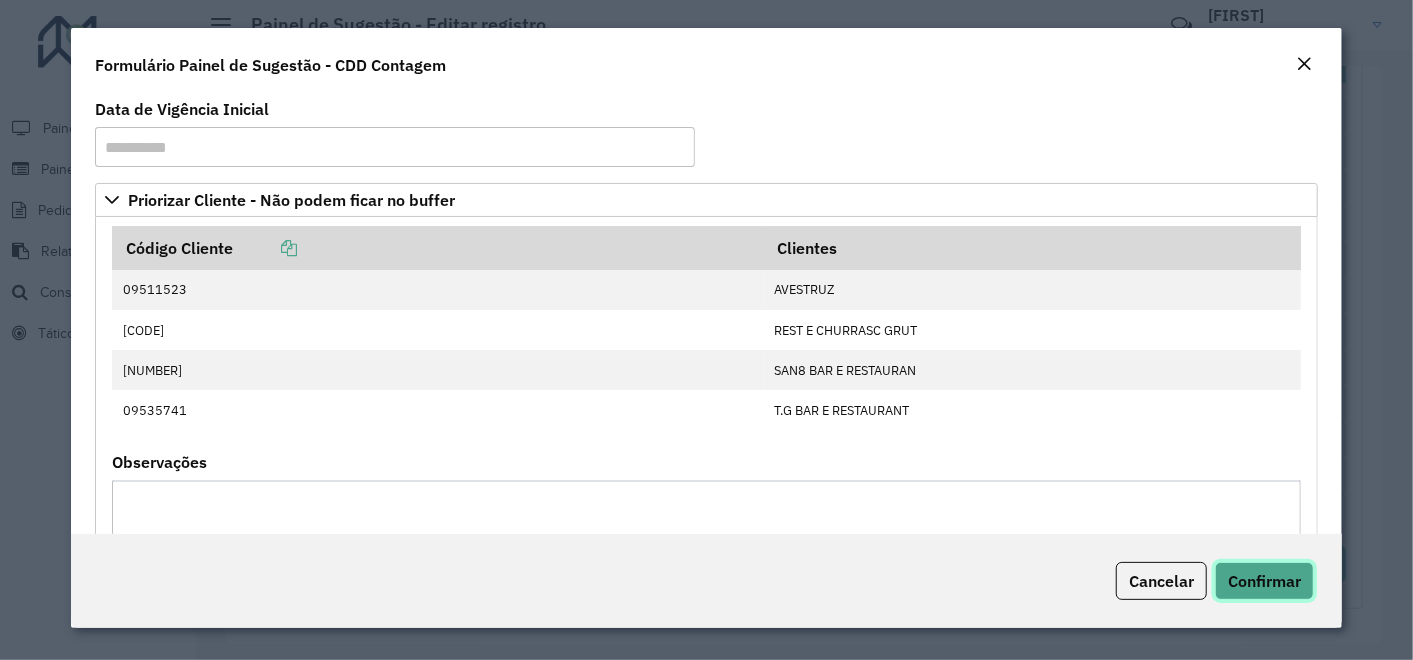click on "Confirmar" 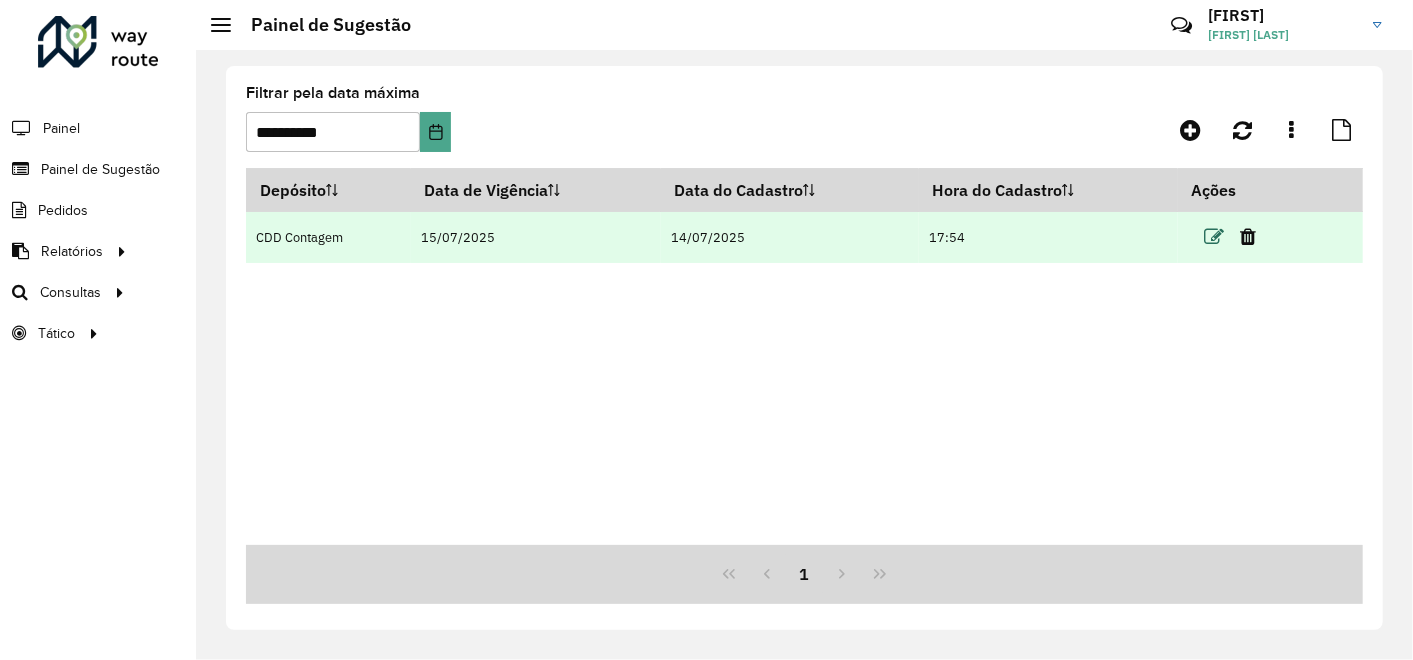 click at bounding box center (1214, 237) 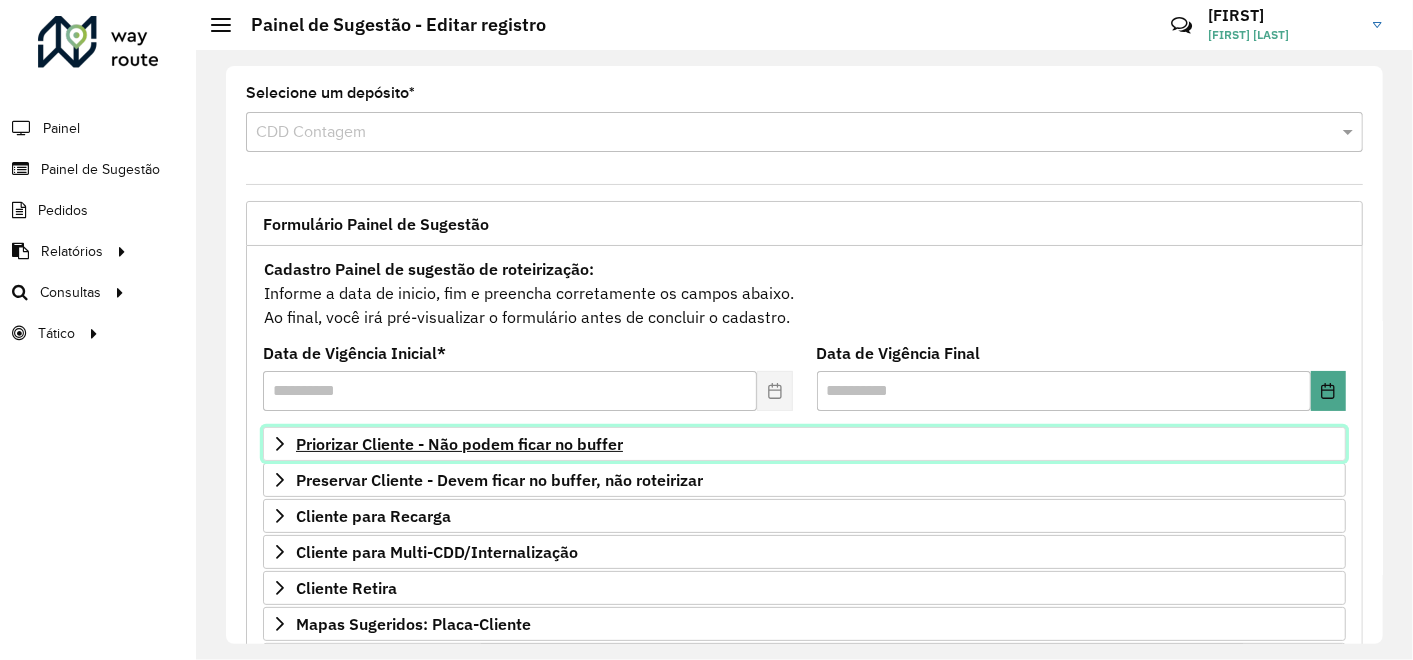 click on "Priorizar Cliente - Não podem ficar no buffer" at bounding box center [459, 444] 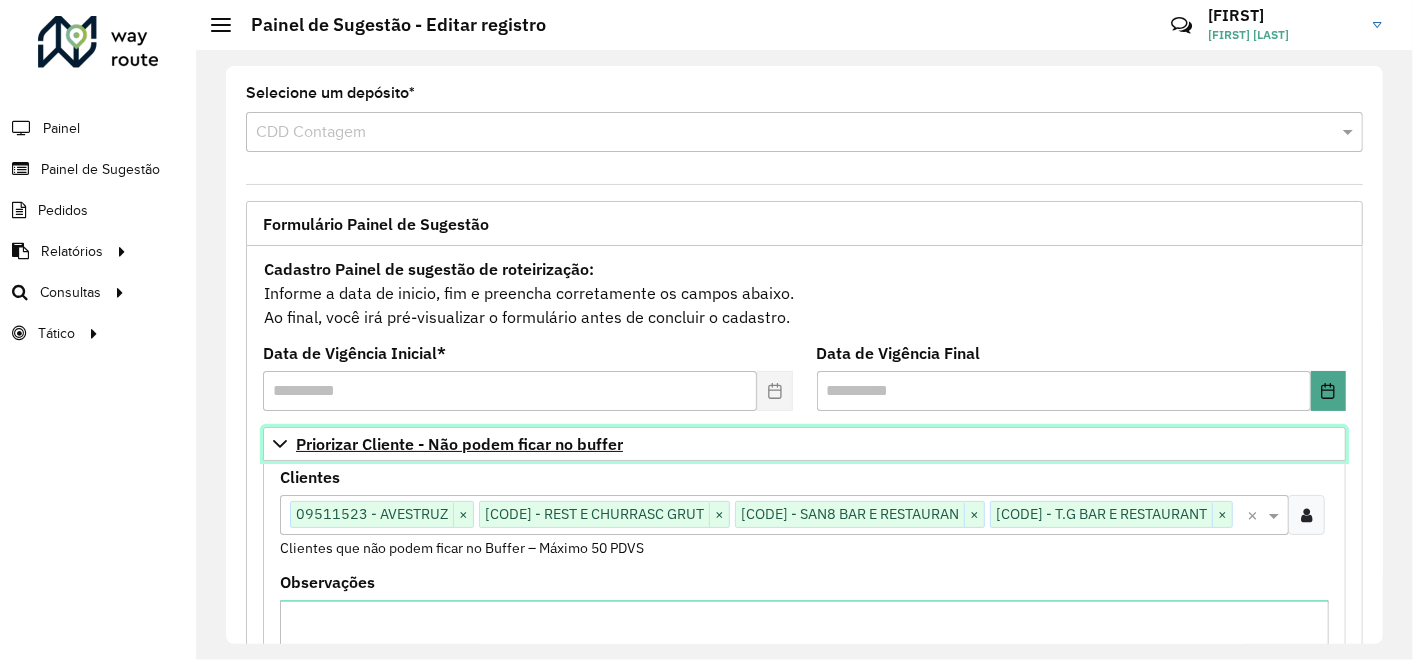 click on "Priorizar Cliente - Não podem ficar no buffer" at bounding box center [459, 444] 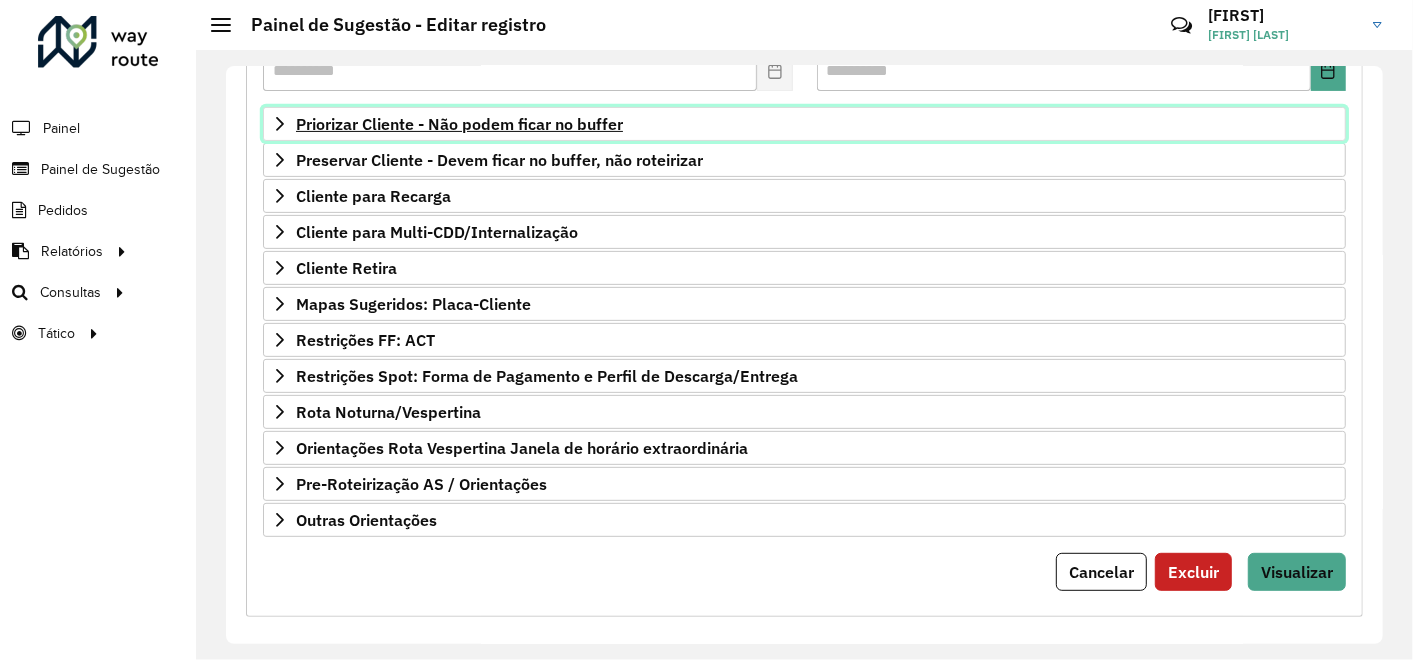 scroll, scrollTop: 328, scrollLeft: 0, axis: vertical 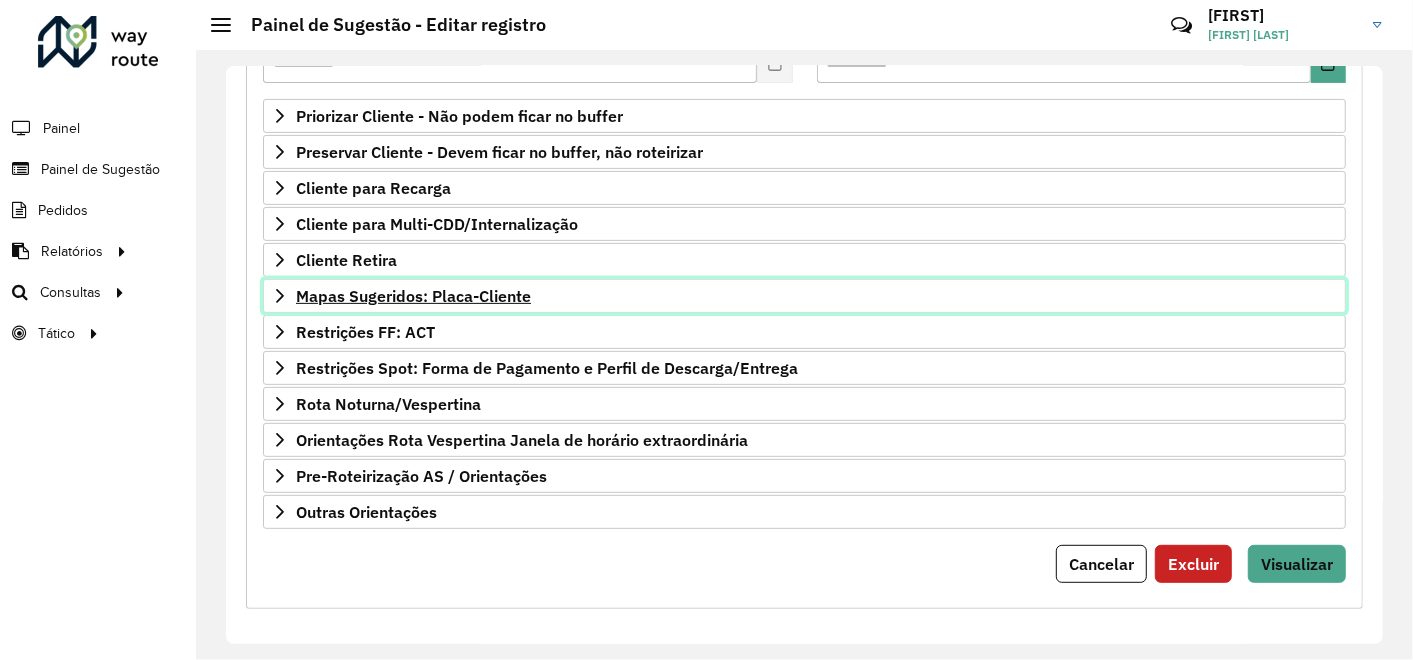 click on "Mapas Sugeridos: Placa-Cliente" at bounding box center (413, 296) 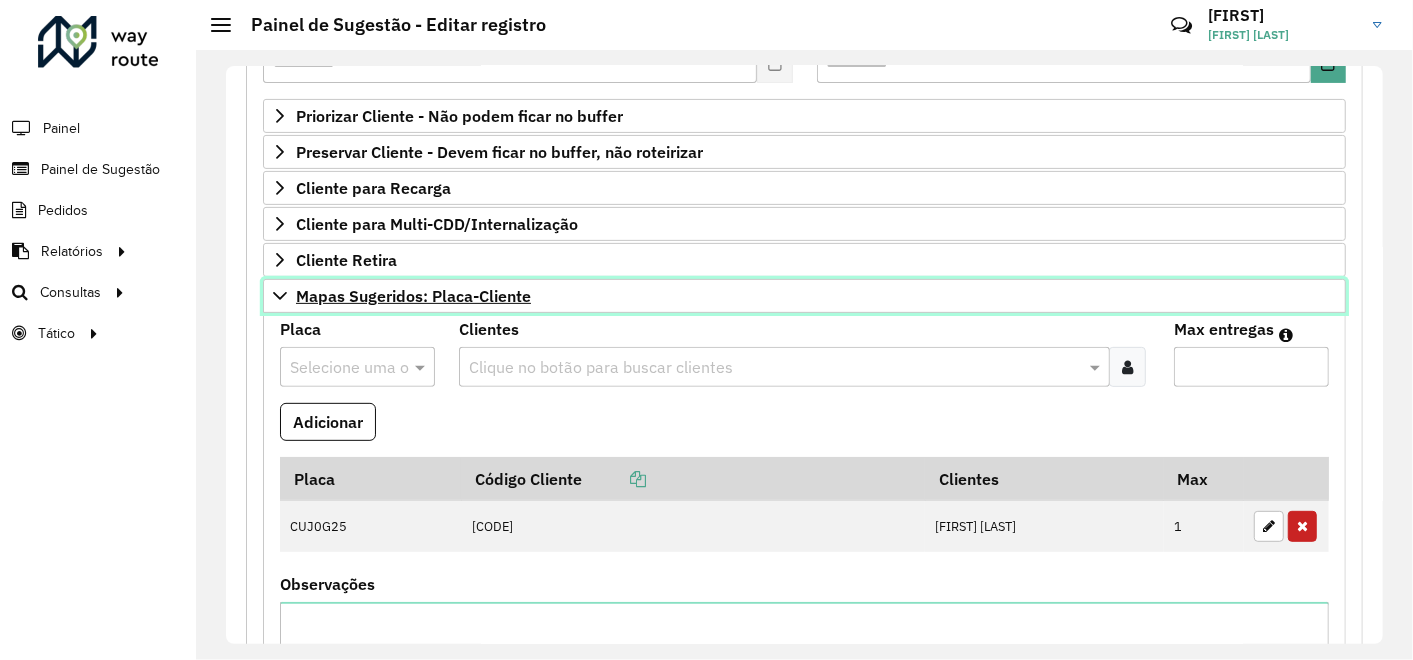 click on "Mapas Sugeridos: Placa-Cliente" at bounding box center (413, 296) 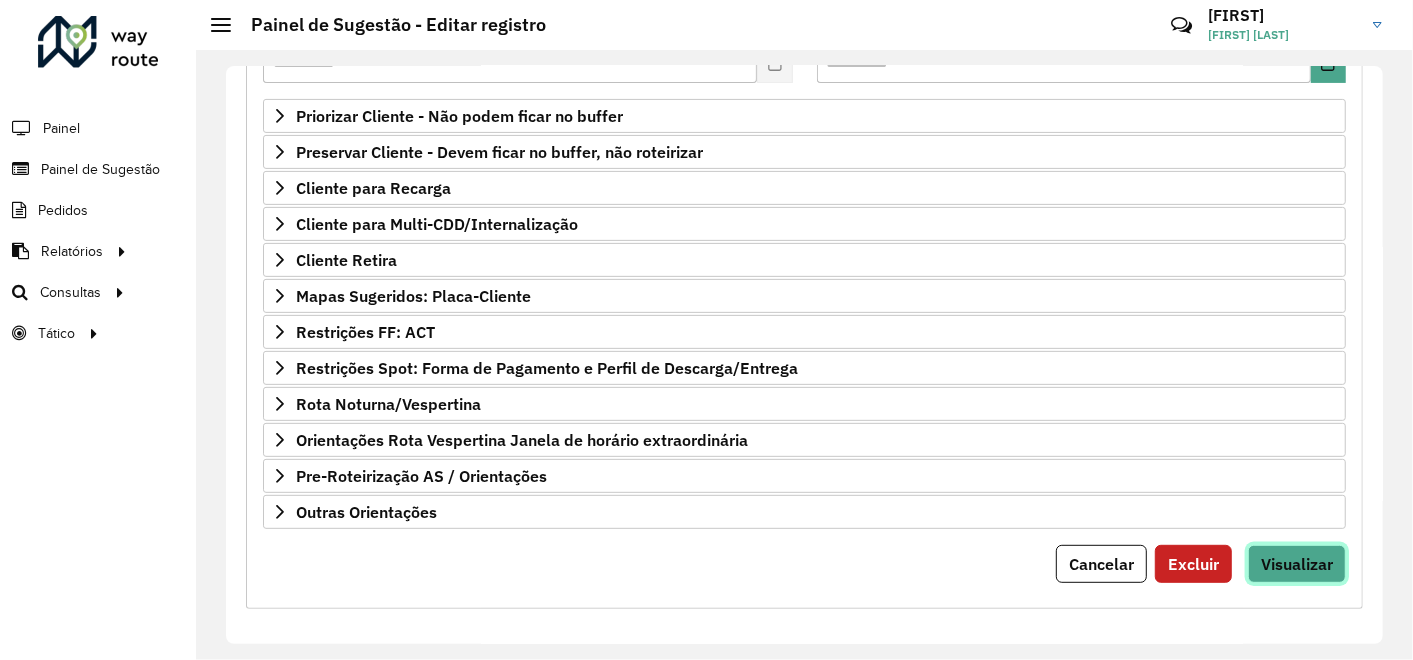 click on "Visualizar" at bounding box center (1297, 564) 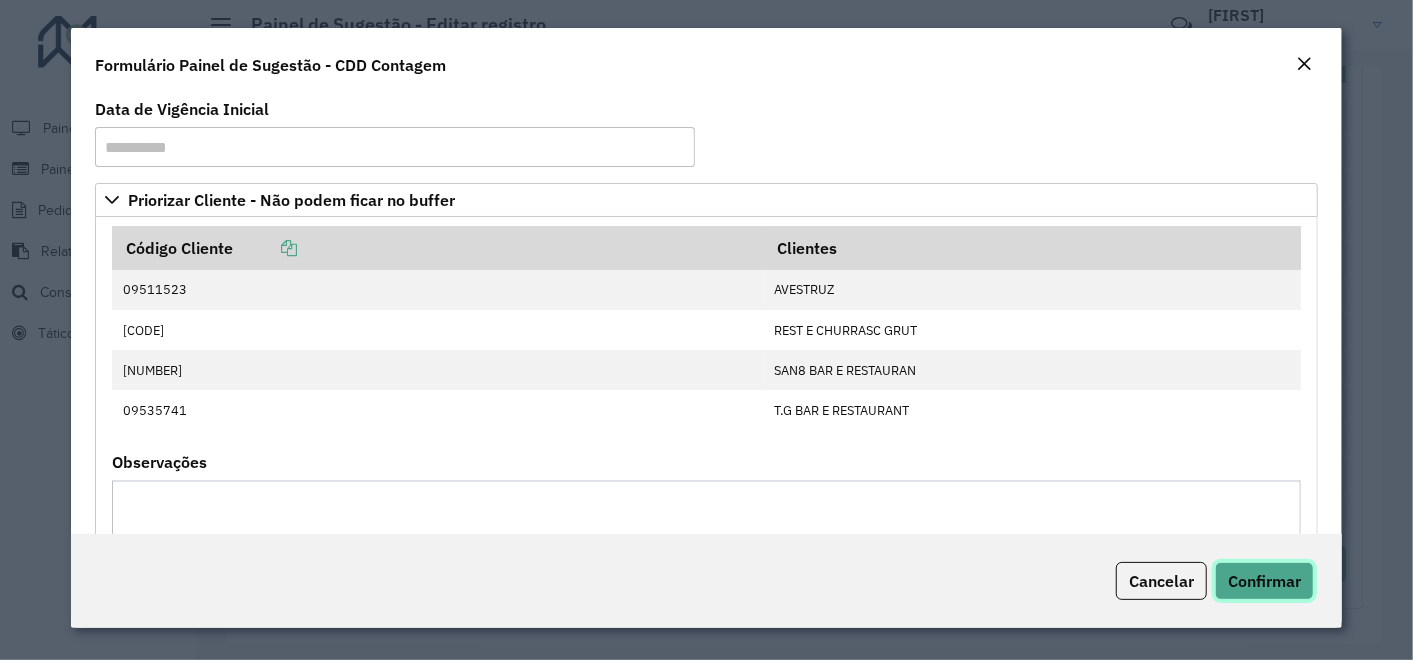 click on "Confirmar" 